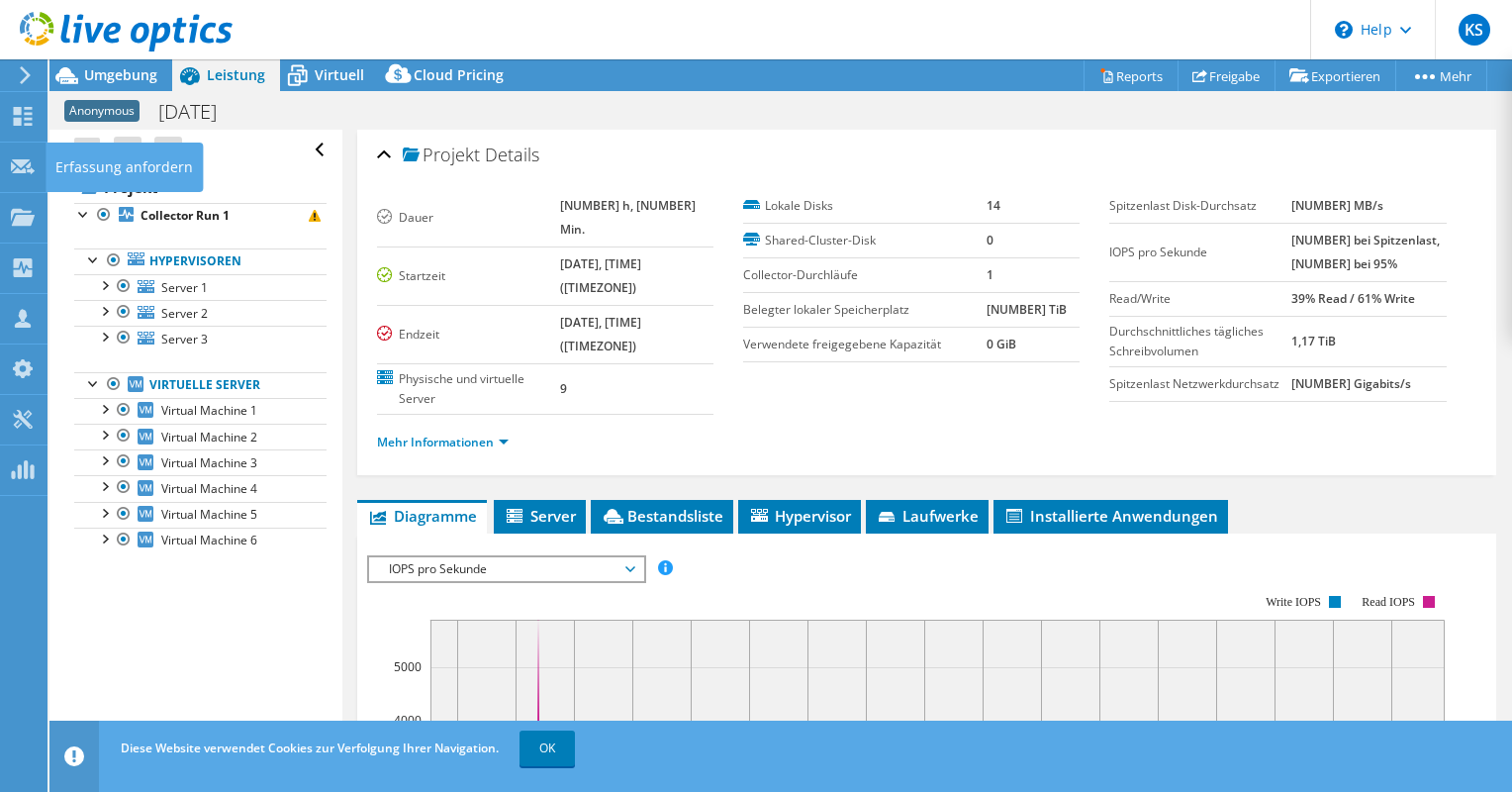 select on "USD" 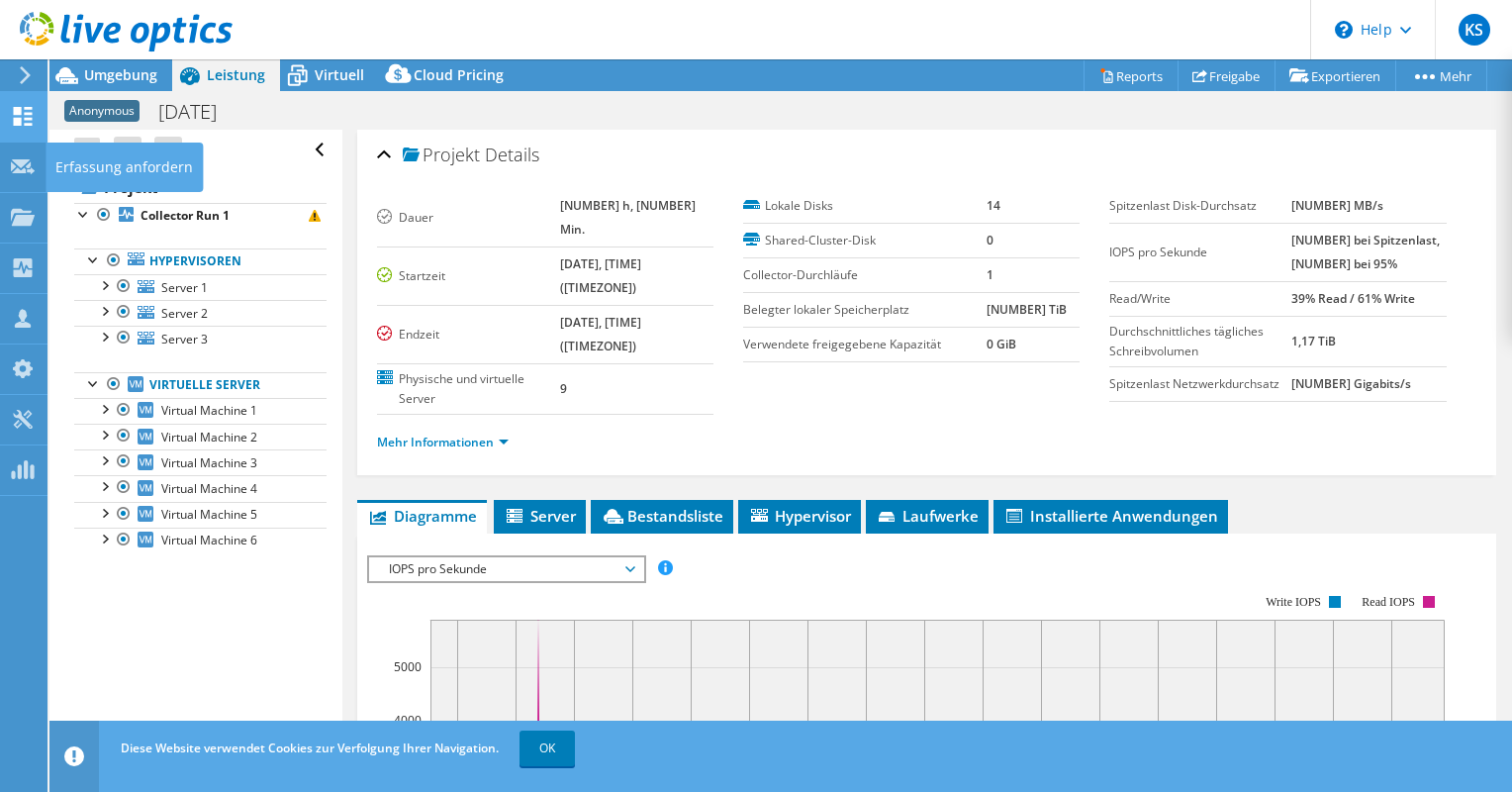scroll, scrollTop: 0, scrollLeft: 0, axis: both 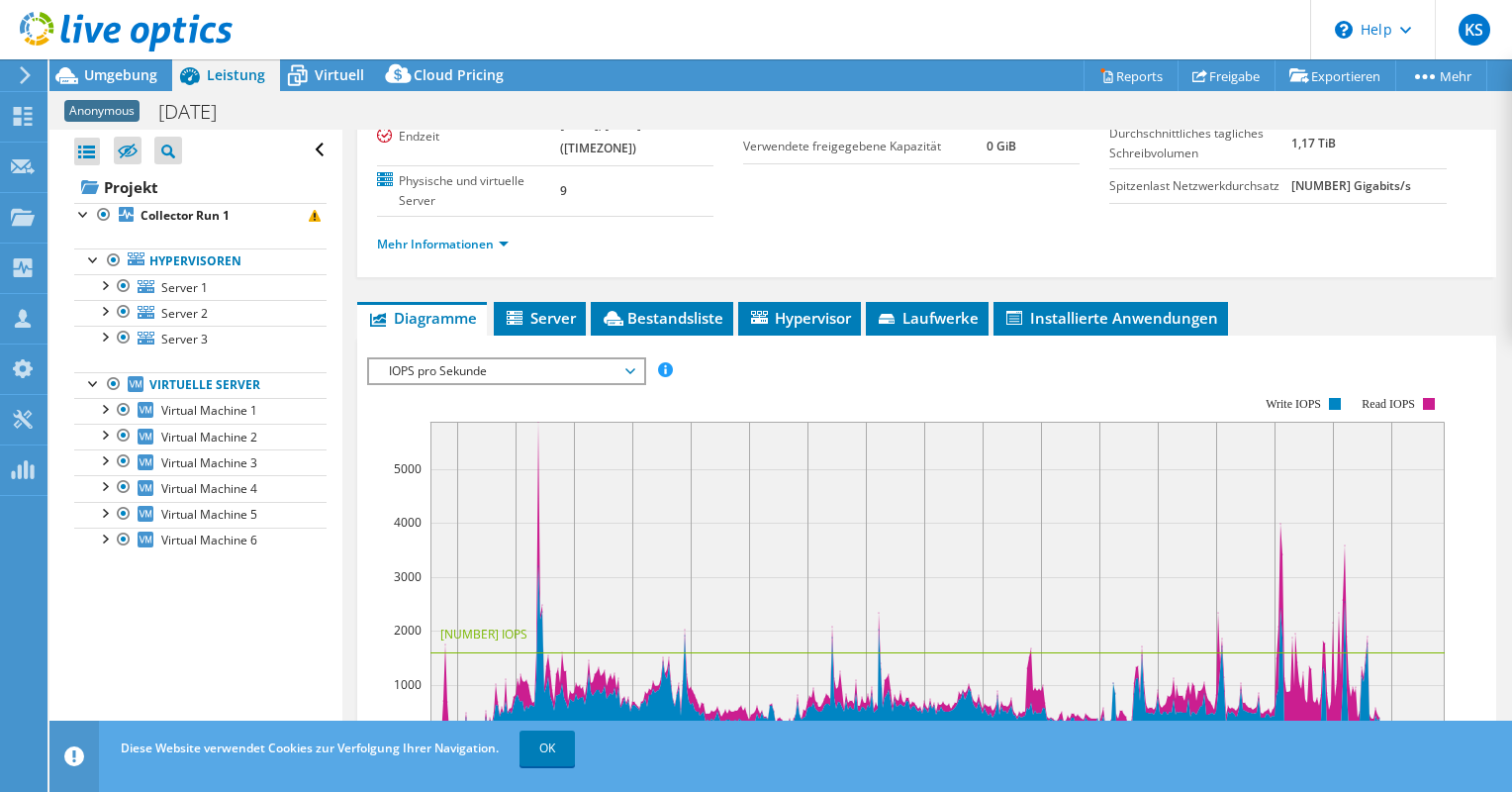 click 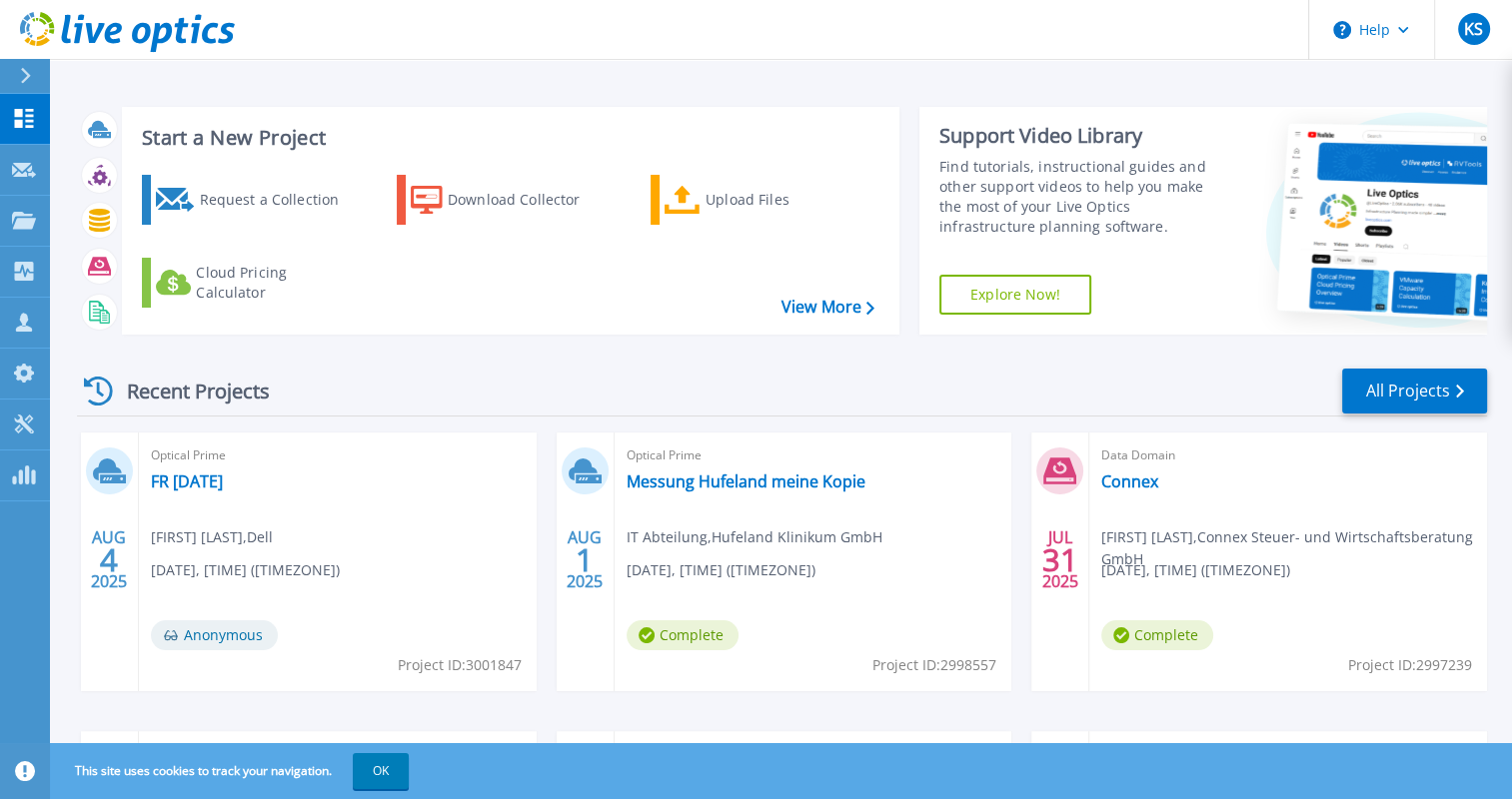 scroll, scrollTop: 0, scrollLeft: 0, axis: both 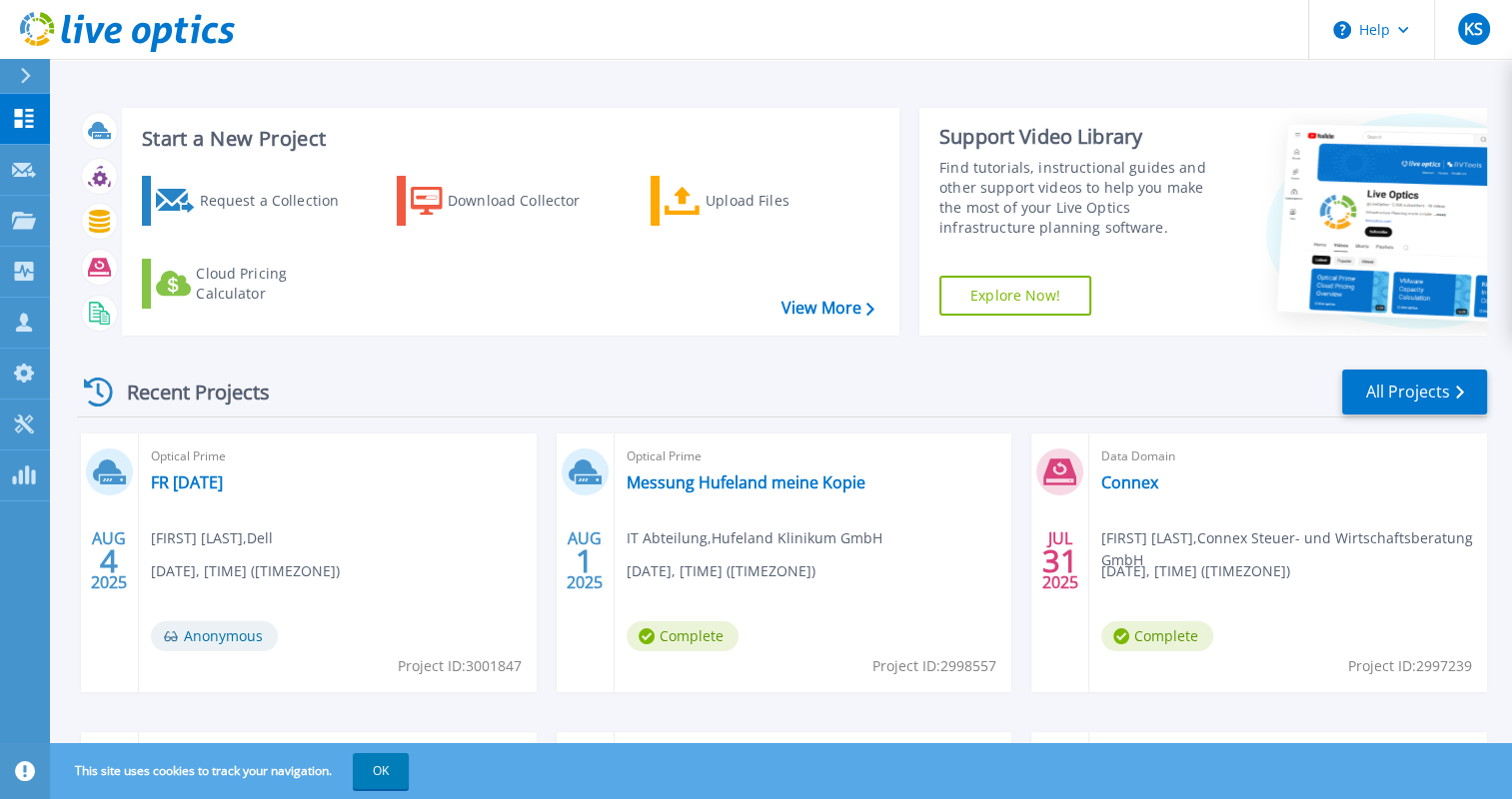 click on "AUG   4   2025 Optical Prime FR 10052022 Nico Weyer ,  Dell  08.04.2025, 14:30 (+02:00) Anonymous Project ID:  3001847 AUG   1   2025 Optical Prime Messung Hufeland meine Kopie IT Abteilung ,  Hufeland Klinikum GmbH 08.01.2025, 09:55 (+02:00) Complete Project ID:  2998557 JUL   31   2025 Data Domain Connex Christian Hähle ,  Connex Steuer- und Wirtschaftsberatung GmbH 07.31.2025, 08:32 (+00:00) Complete Project ID:  2997239 JUL   24   2025 Unity JSD_Unity Leon Meuche ,  WBS IT-Service GmbH 07.24.2025, 08:50 (+00:00) Complete Project ID:  2988246 JUL   3   2025 Optical Prime 3PAR Performance IT Abteilung ,  Hufeland Klinikum GmbH 07.03.2025, 10:11 (+02:00) Complete Project ID:  2961599 JUN   30   2025 Optical Prime 2025Juni- AAP Full Martin Grieser ,  WBS IT-Service GmbH 06.30.2025, 09:50 (+02:00) Complete Project ID:  2957063" at bounding box center [773, 732] 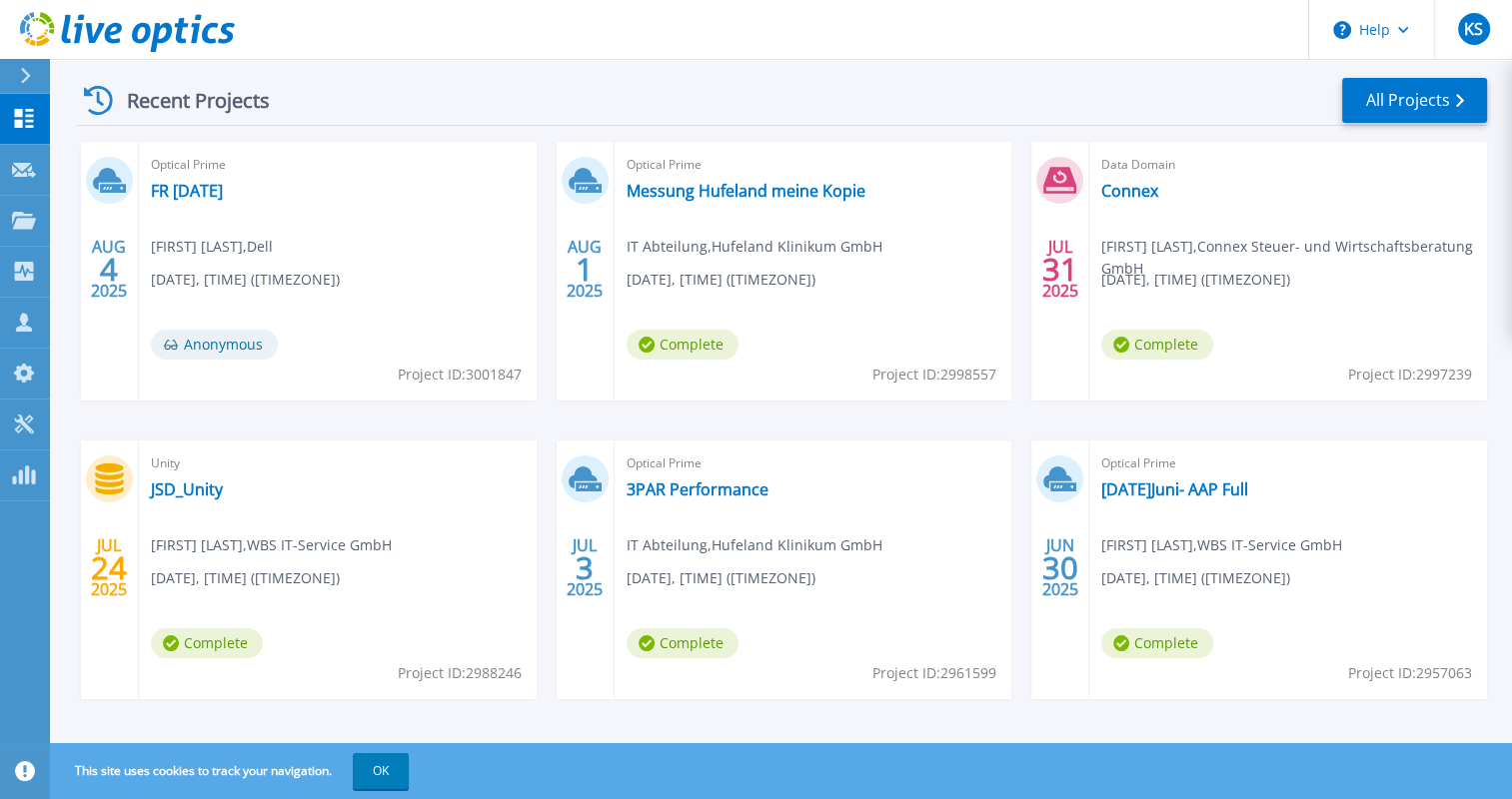 scroll, scrollTop: 300, scrollLeft: 0, axis: vertical 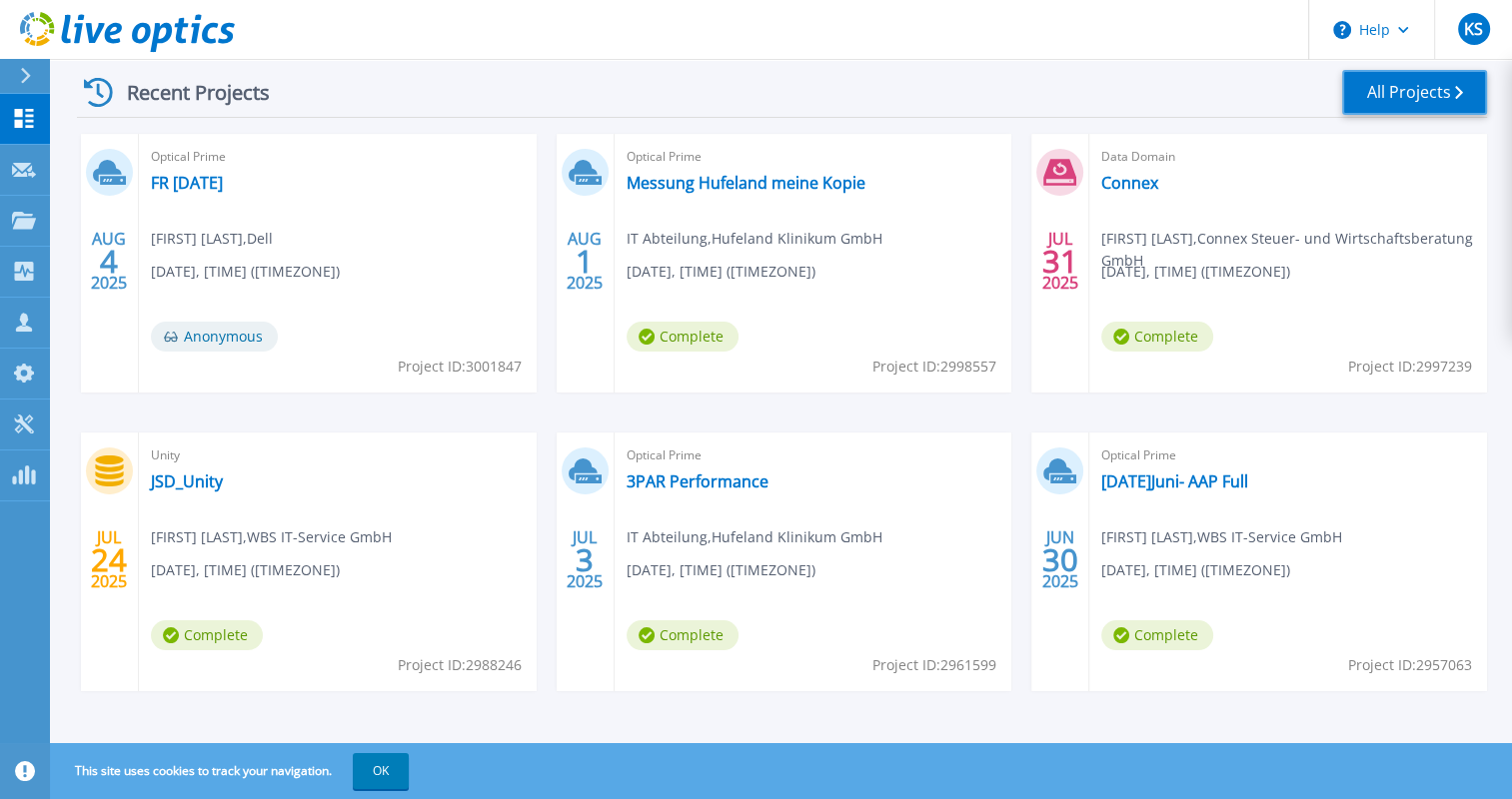 click on "All Projects" at bounding box center (1414, 92) 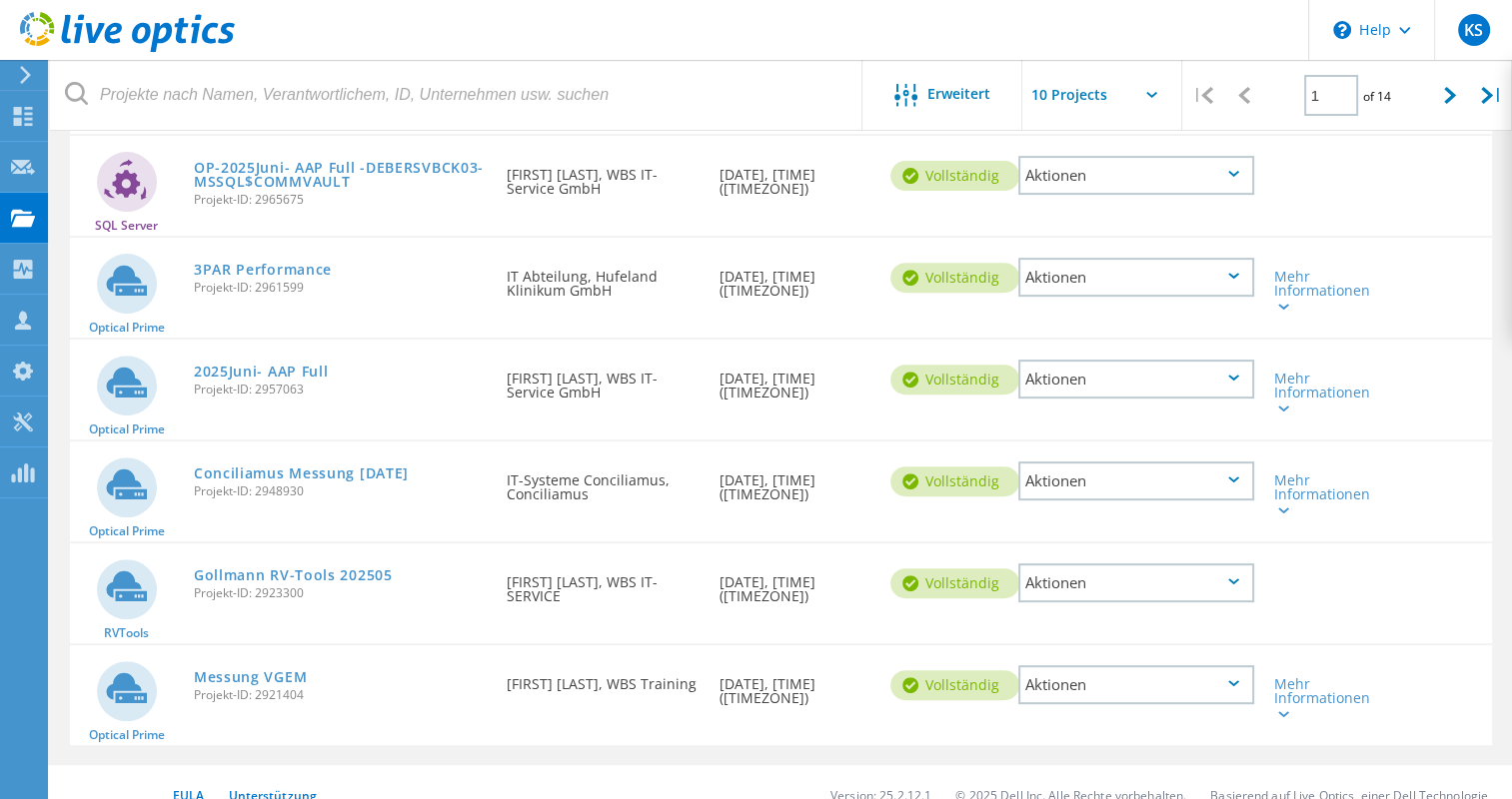 scroll, scrollTop: 699, scrollLeft: 0, axis: vertical 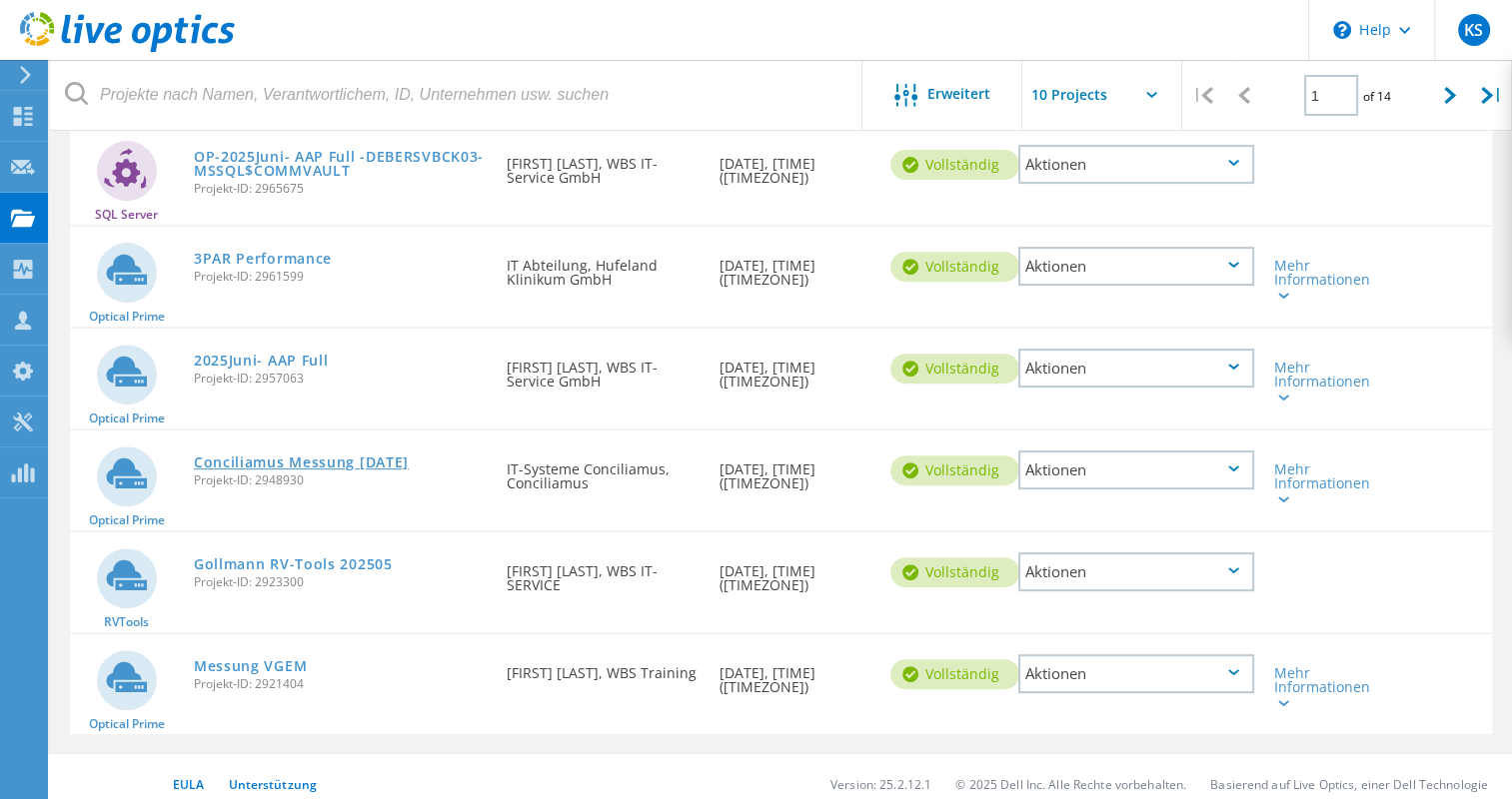 click on "Conciliamus Messung [DATE]" 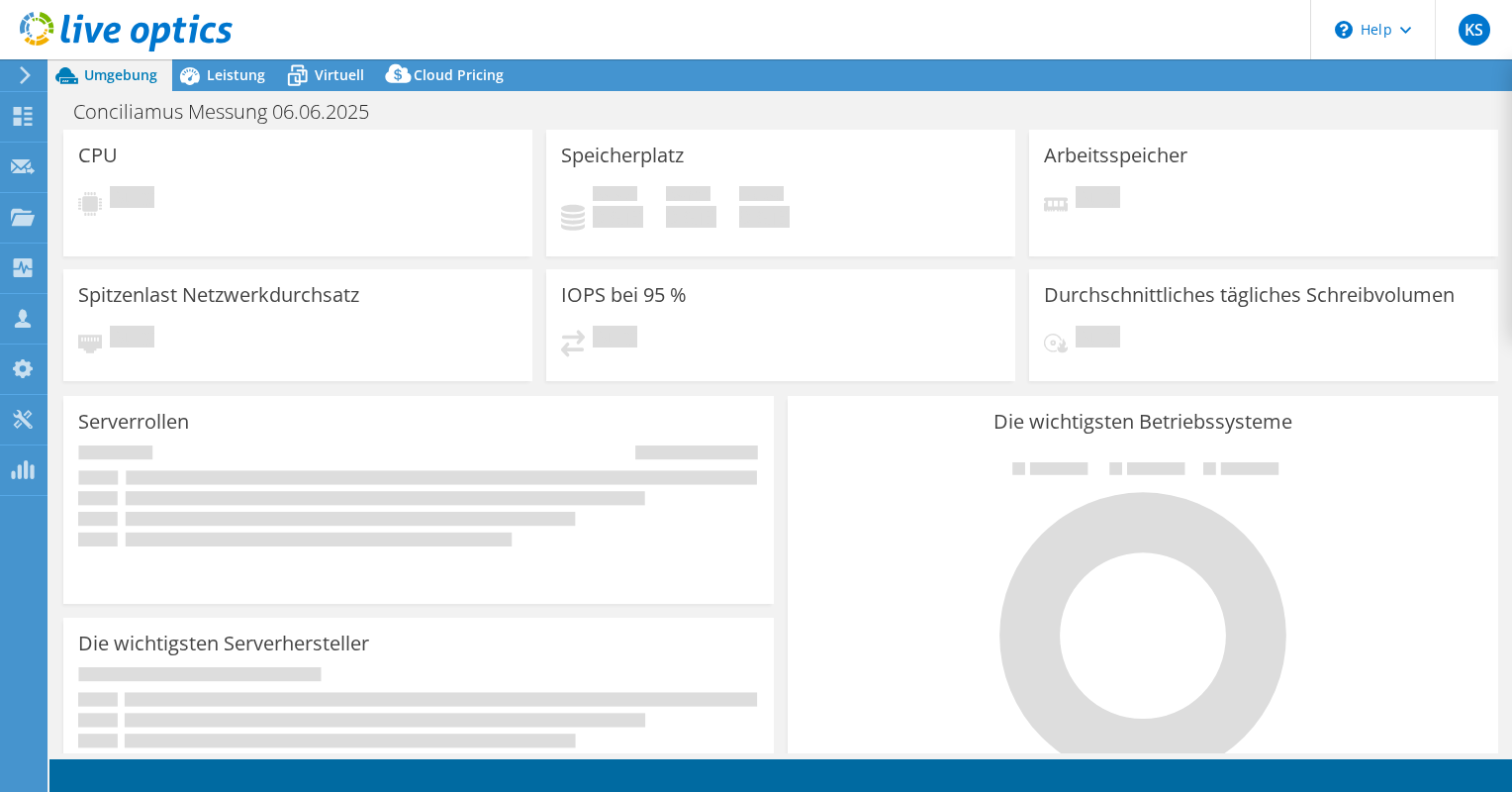 scroll, scrollTop: 0, scrollLeft: 0, axis: both 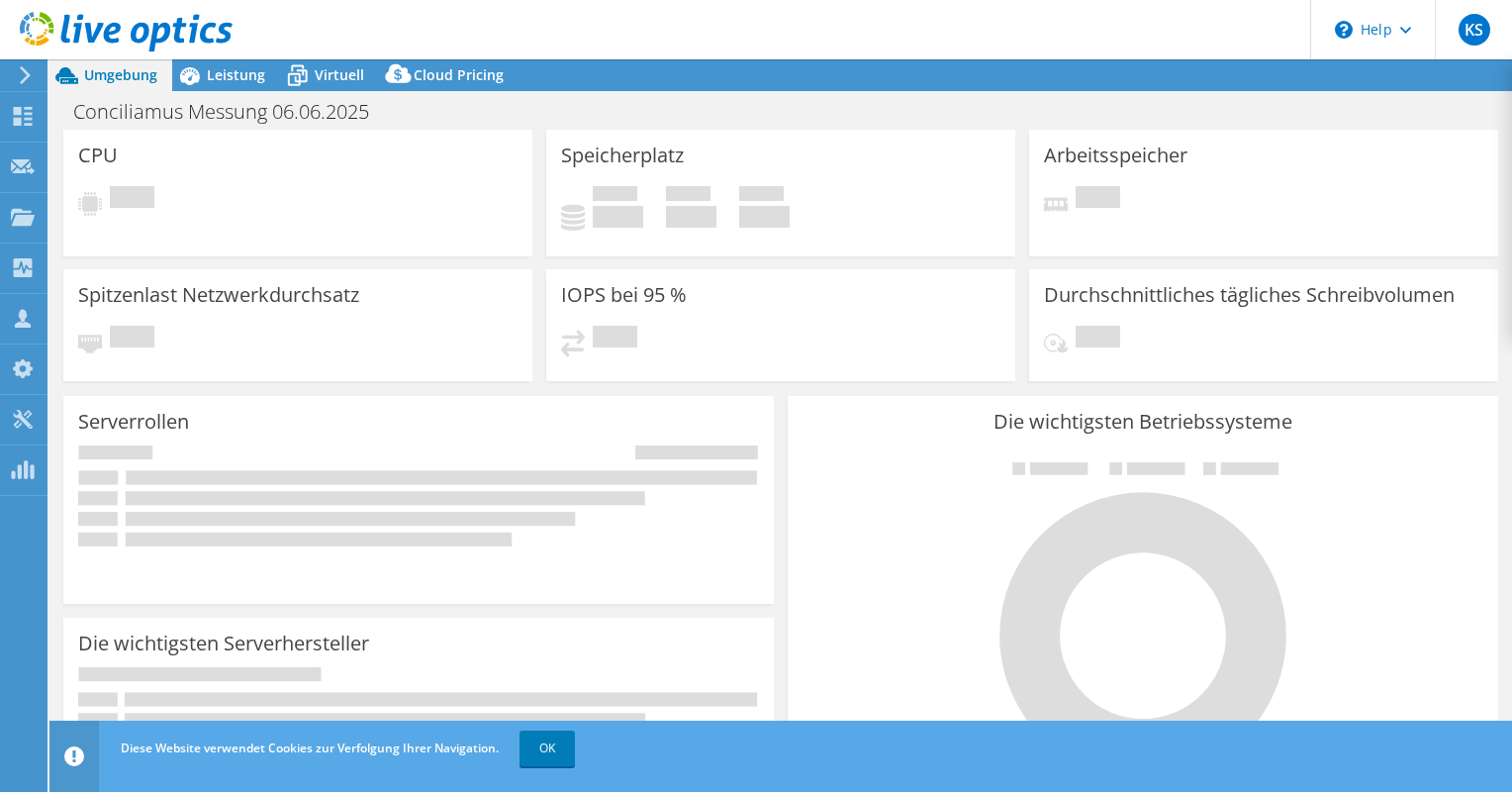 select on "EUFrankfurt" 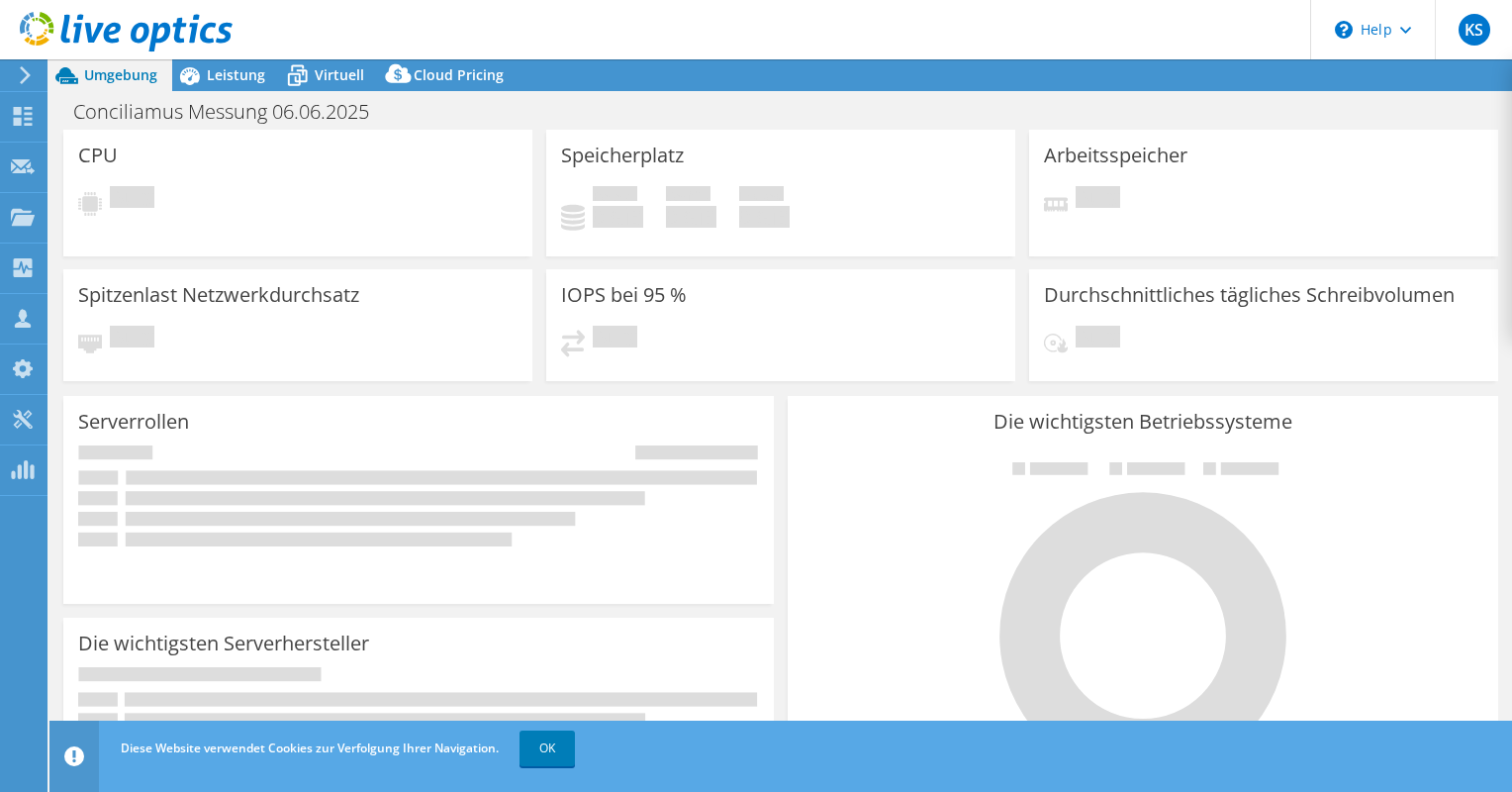 select on "EUR" 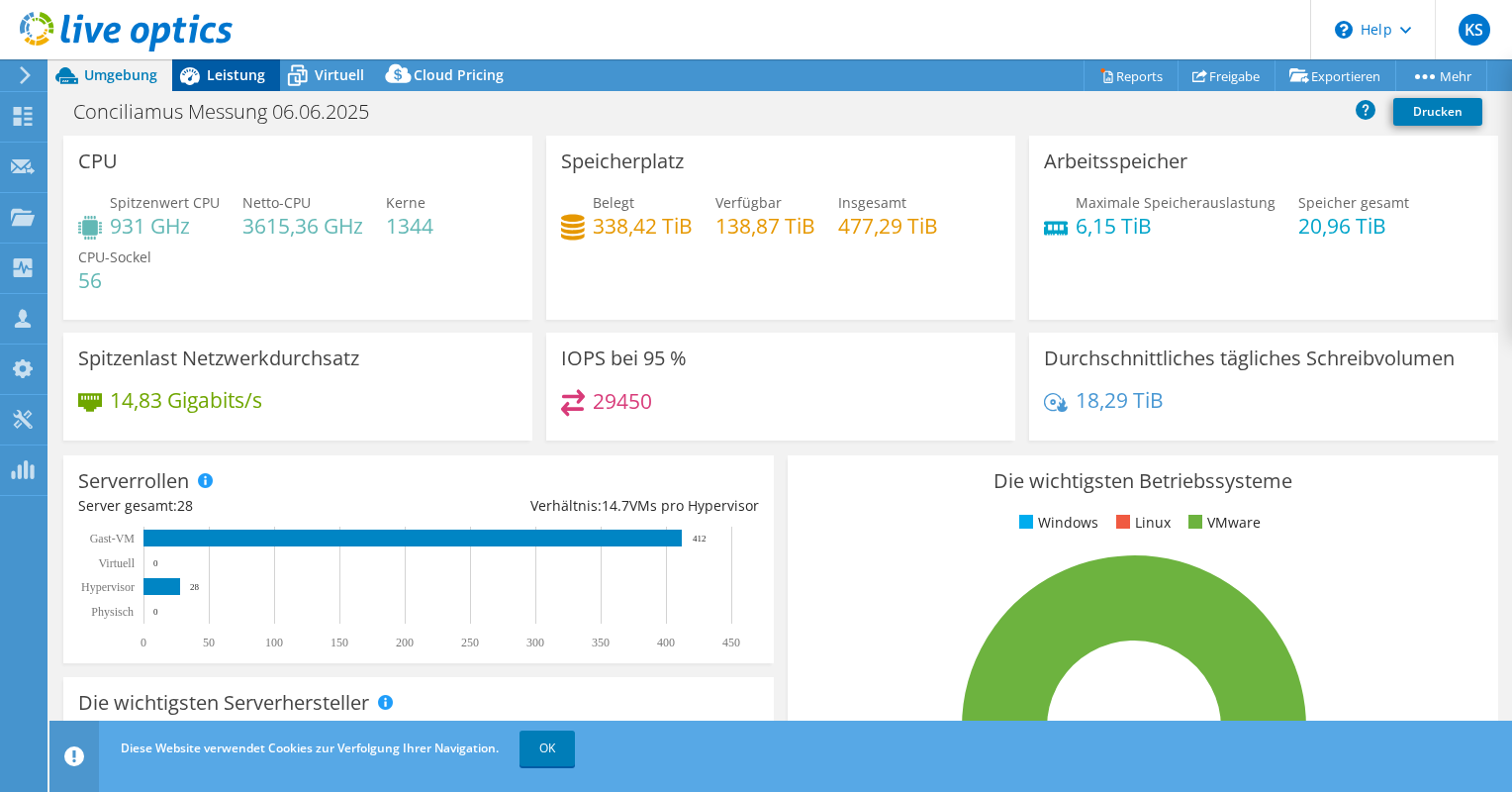 click on "Leistung" at bounding box center [236, 74] 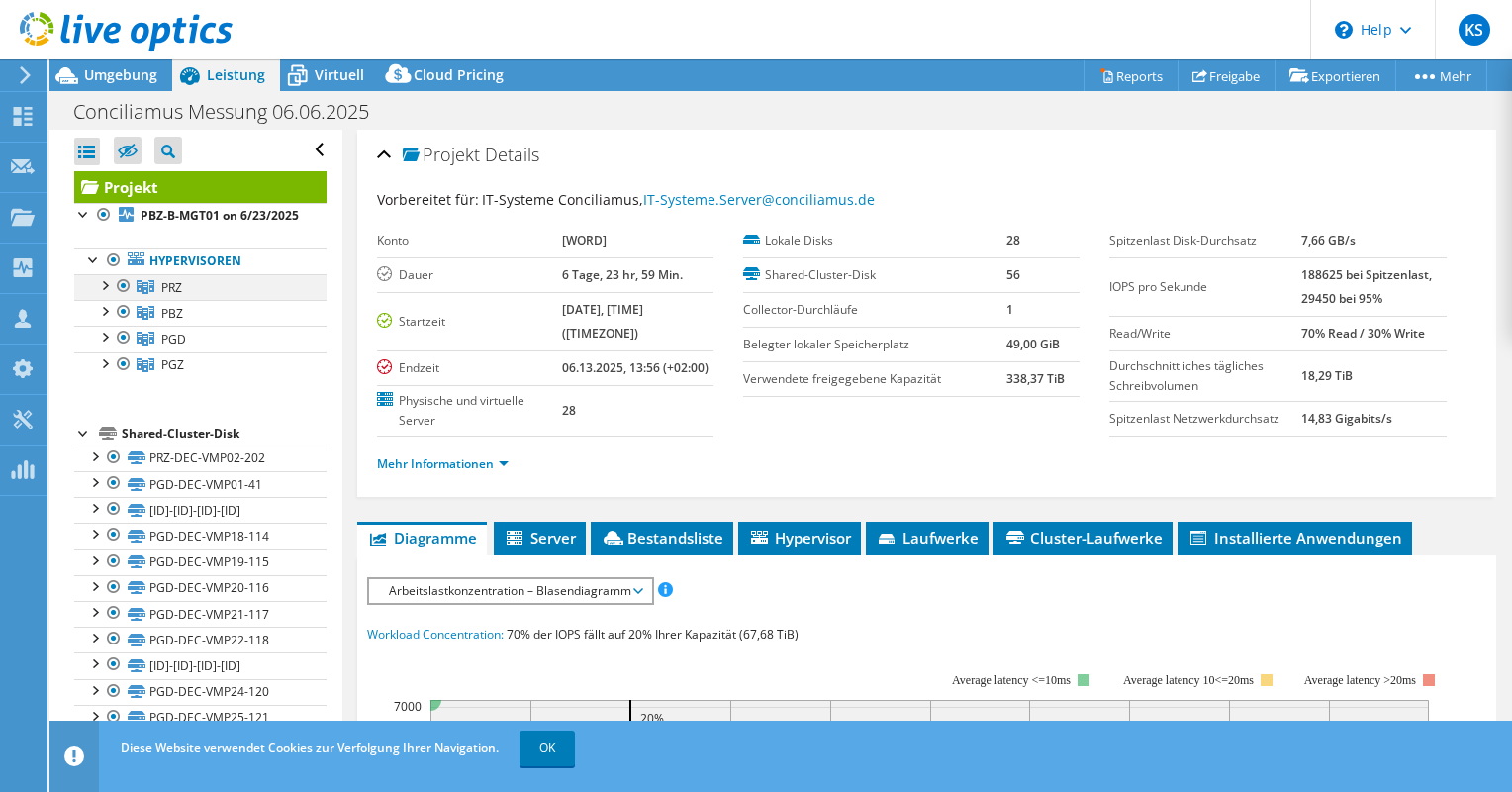 click at bounding box center [104, 284] 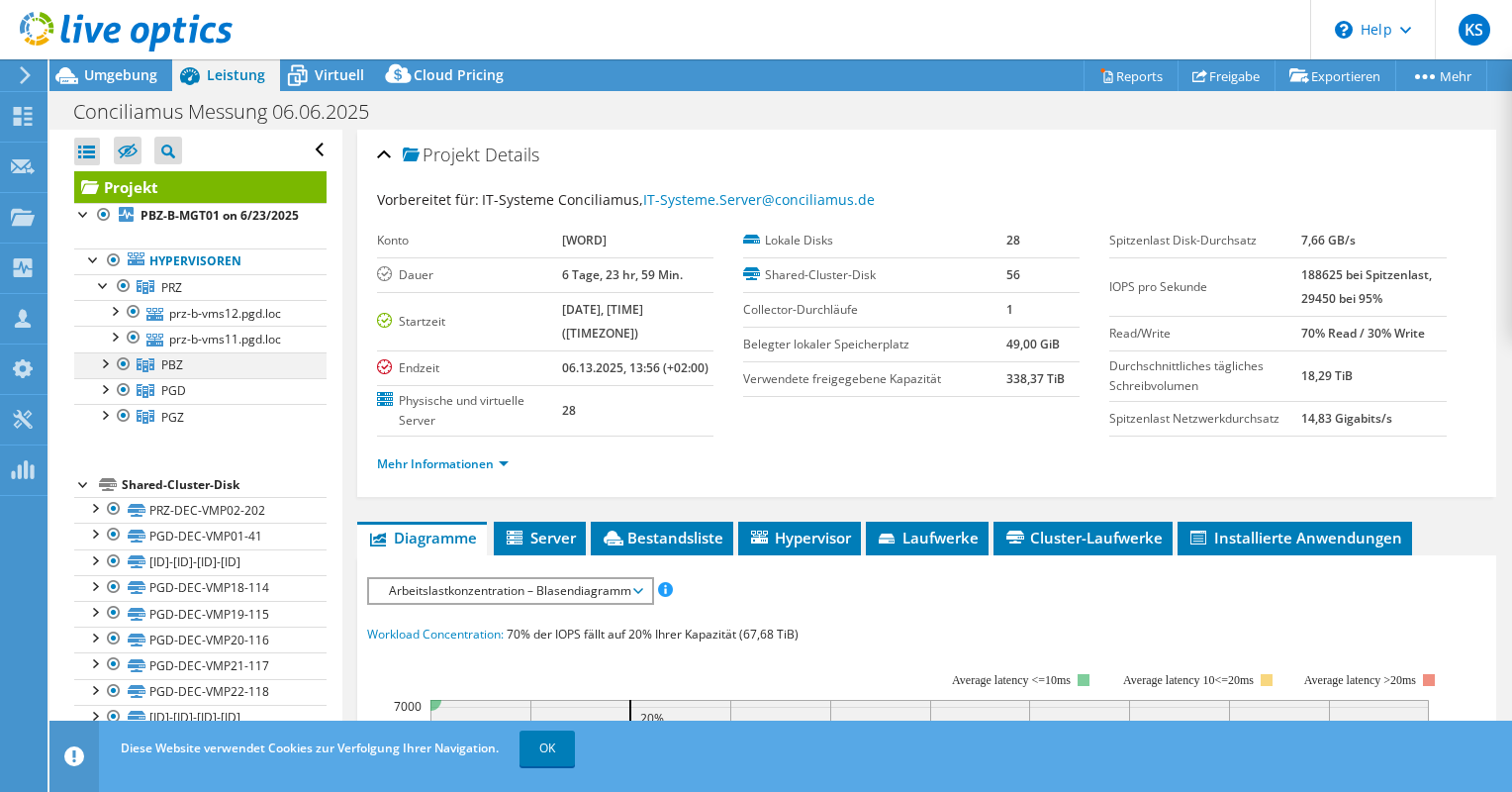 click at bounding box center [104, 362] 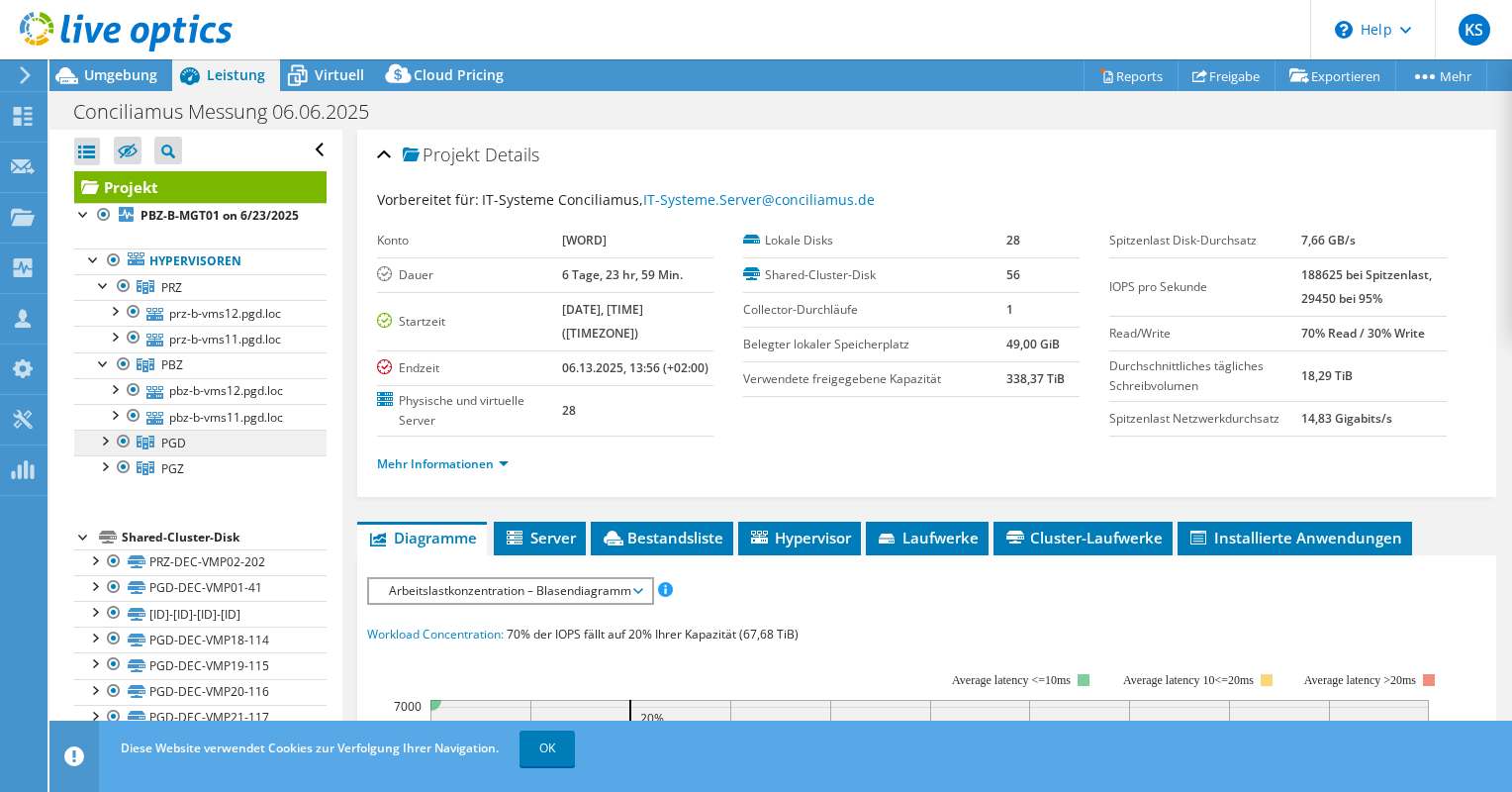click on "PGD" at bounding box center (171, 287) 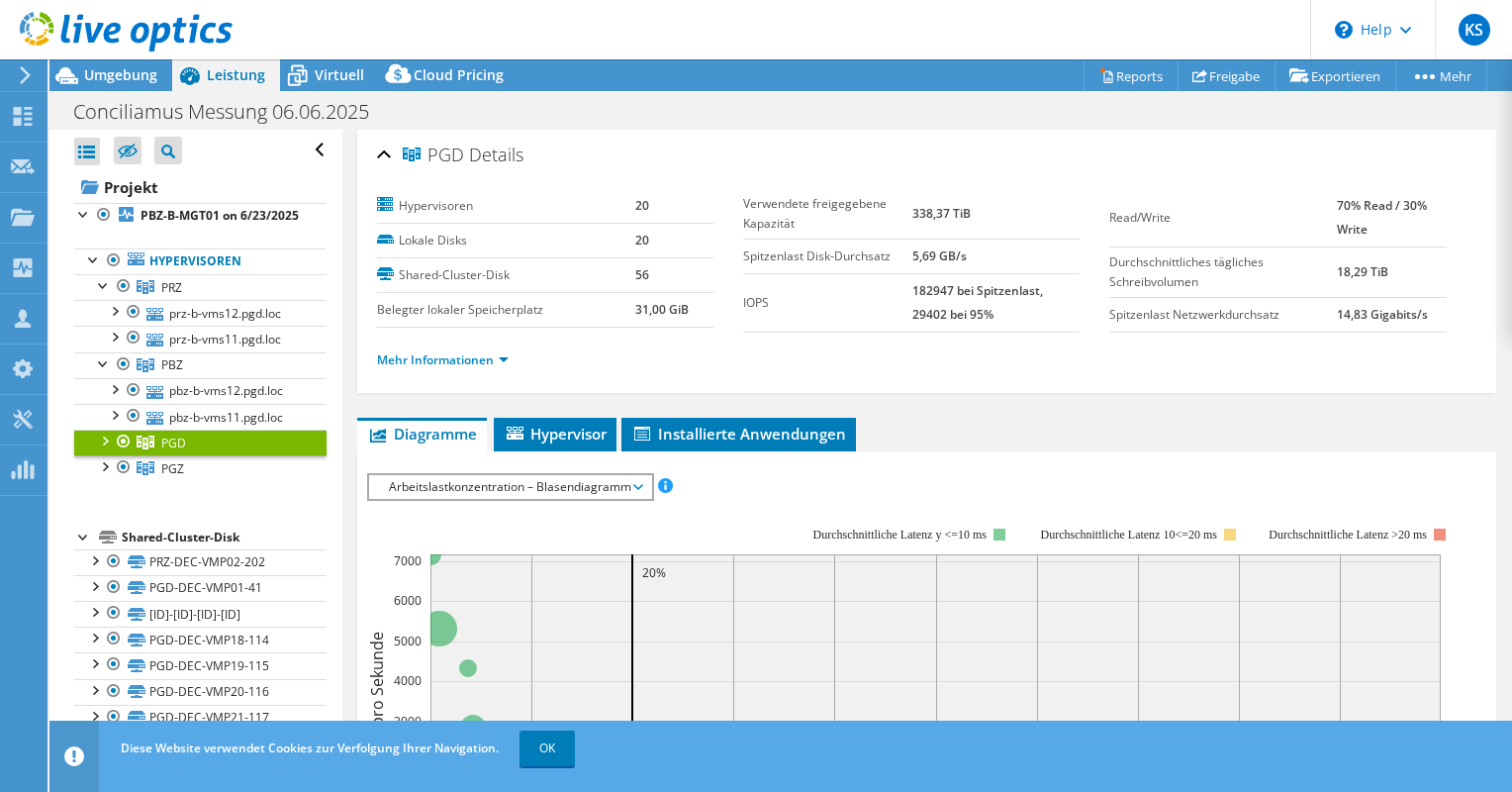 click at bounding box center [104, 440] 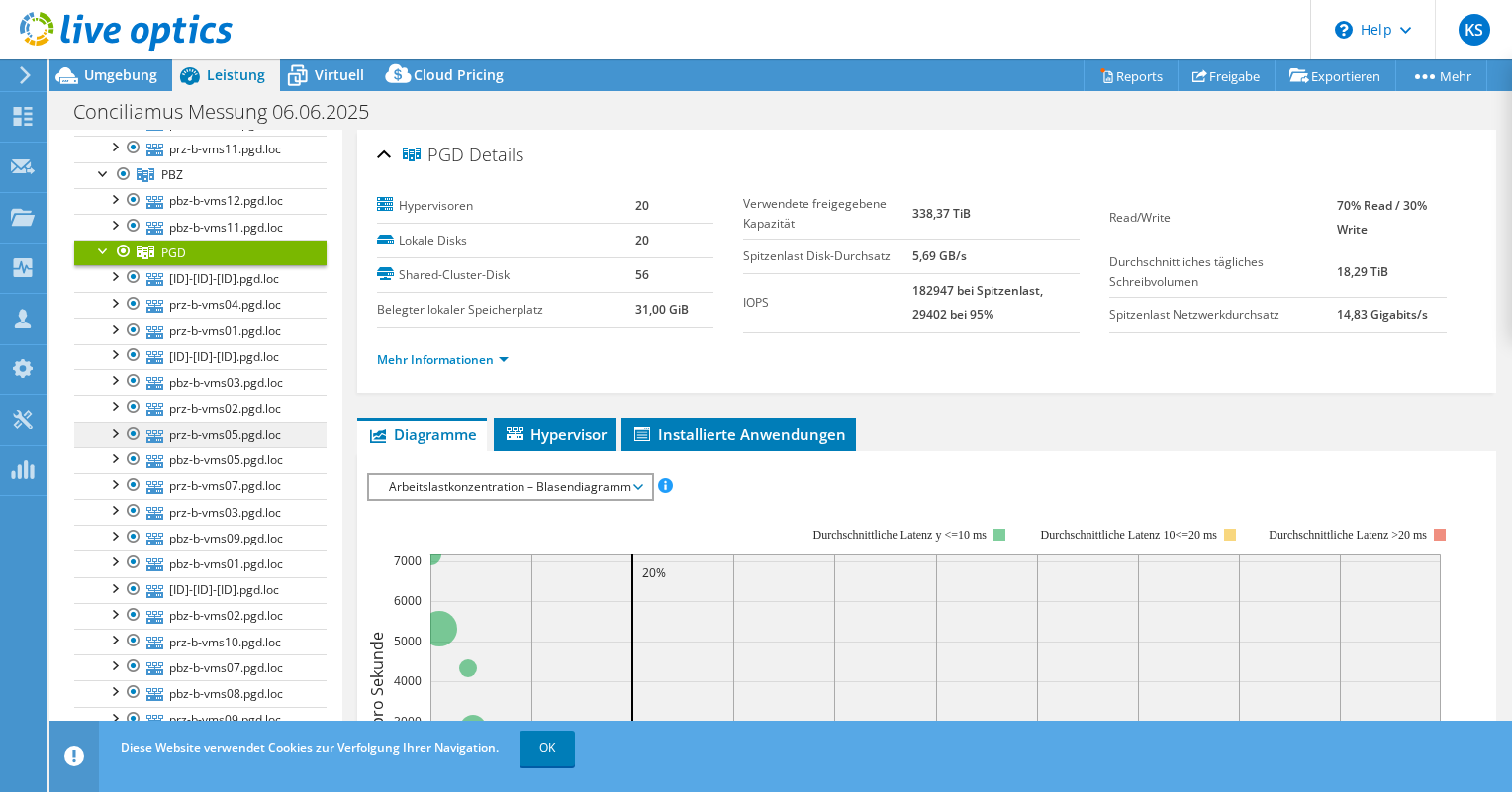 scroll, scrollTop: 99, scrollLeft: 0, axis: vertical 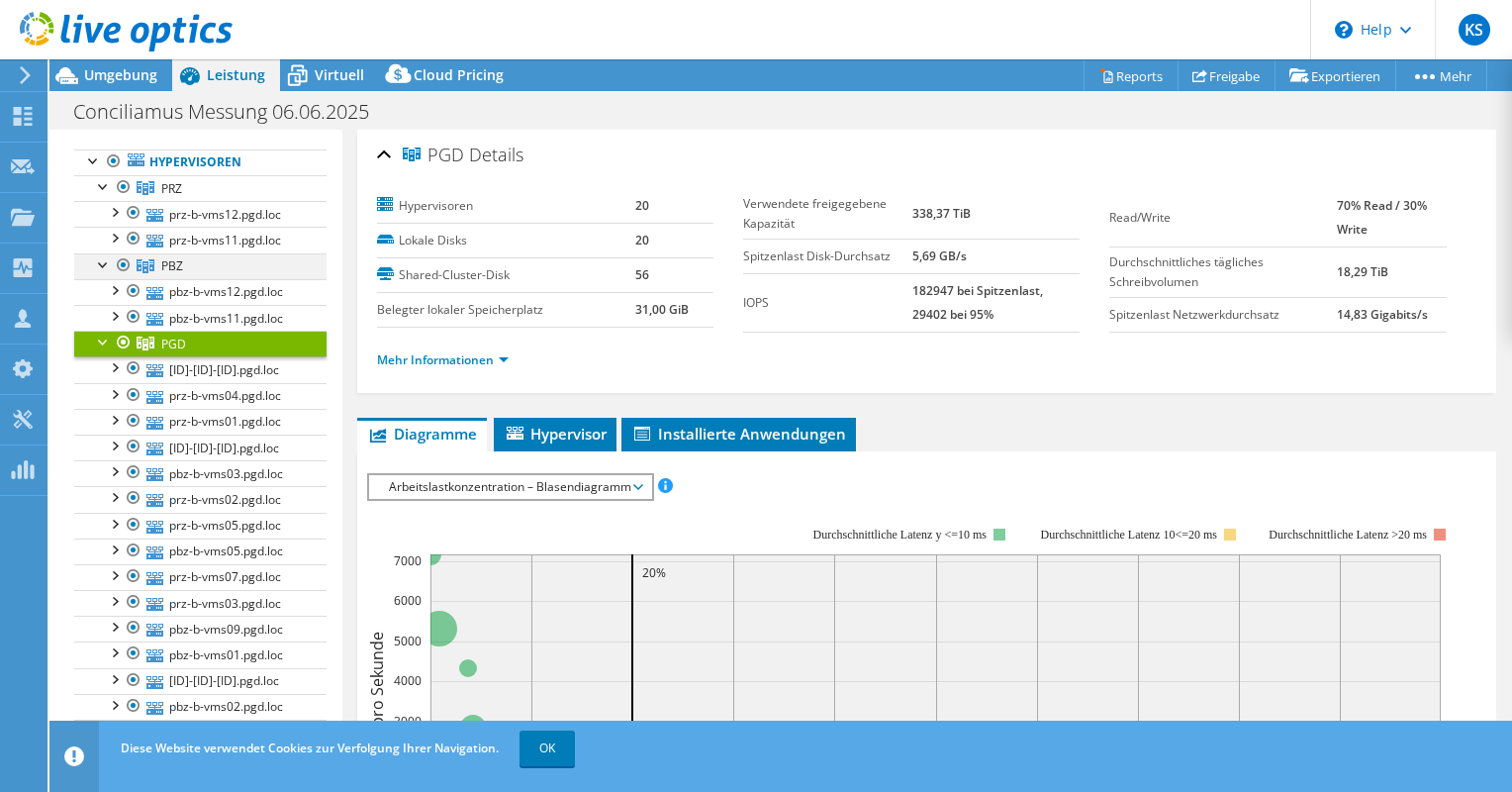 click at bounding box center (104, 263) 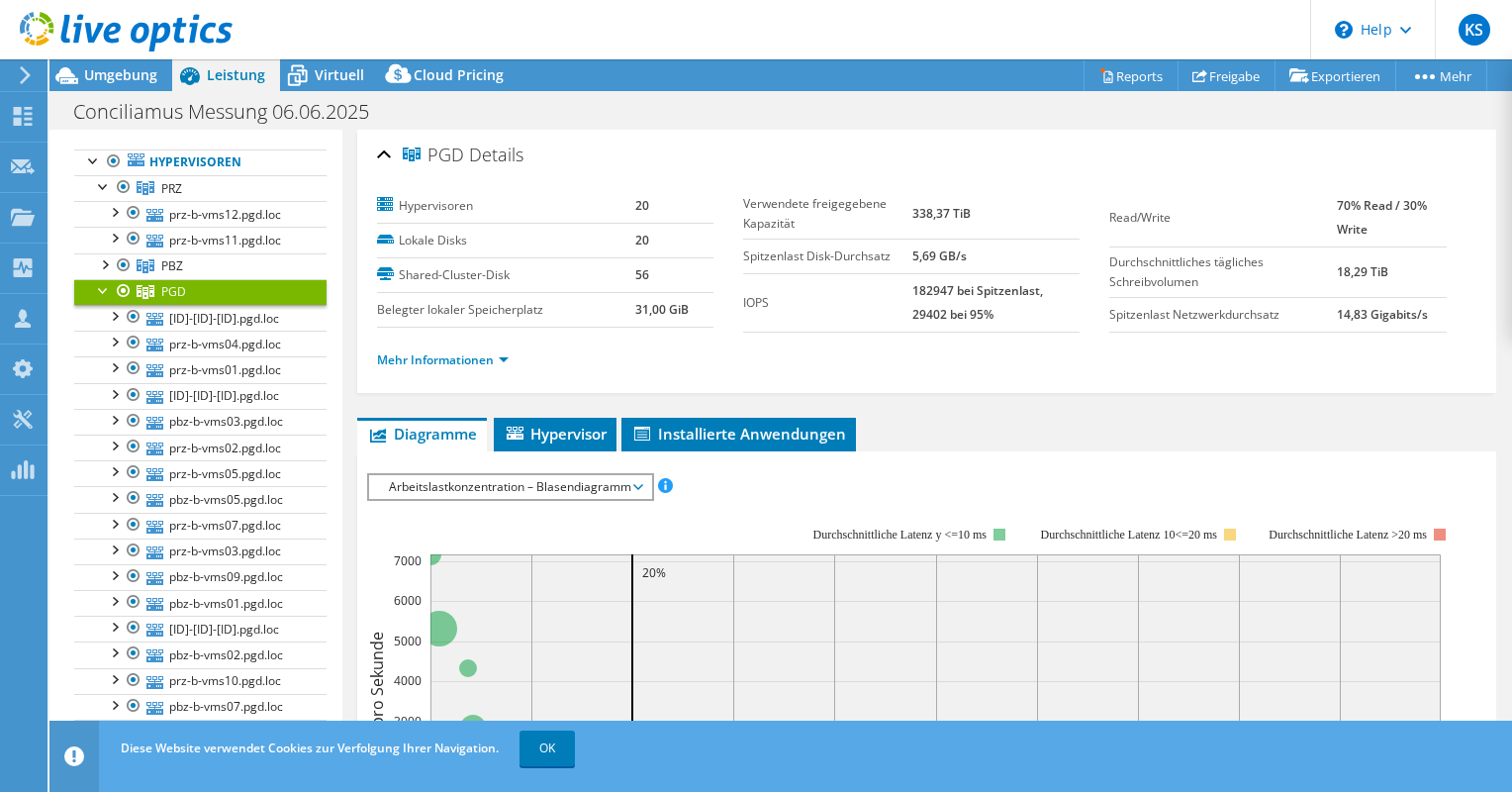 click at bounding box center [104, 289] 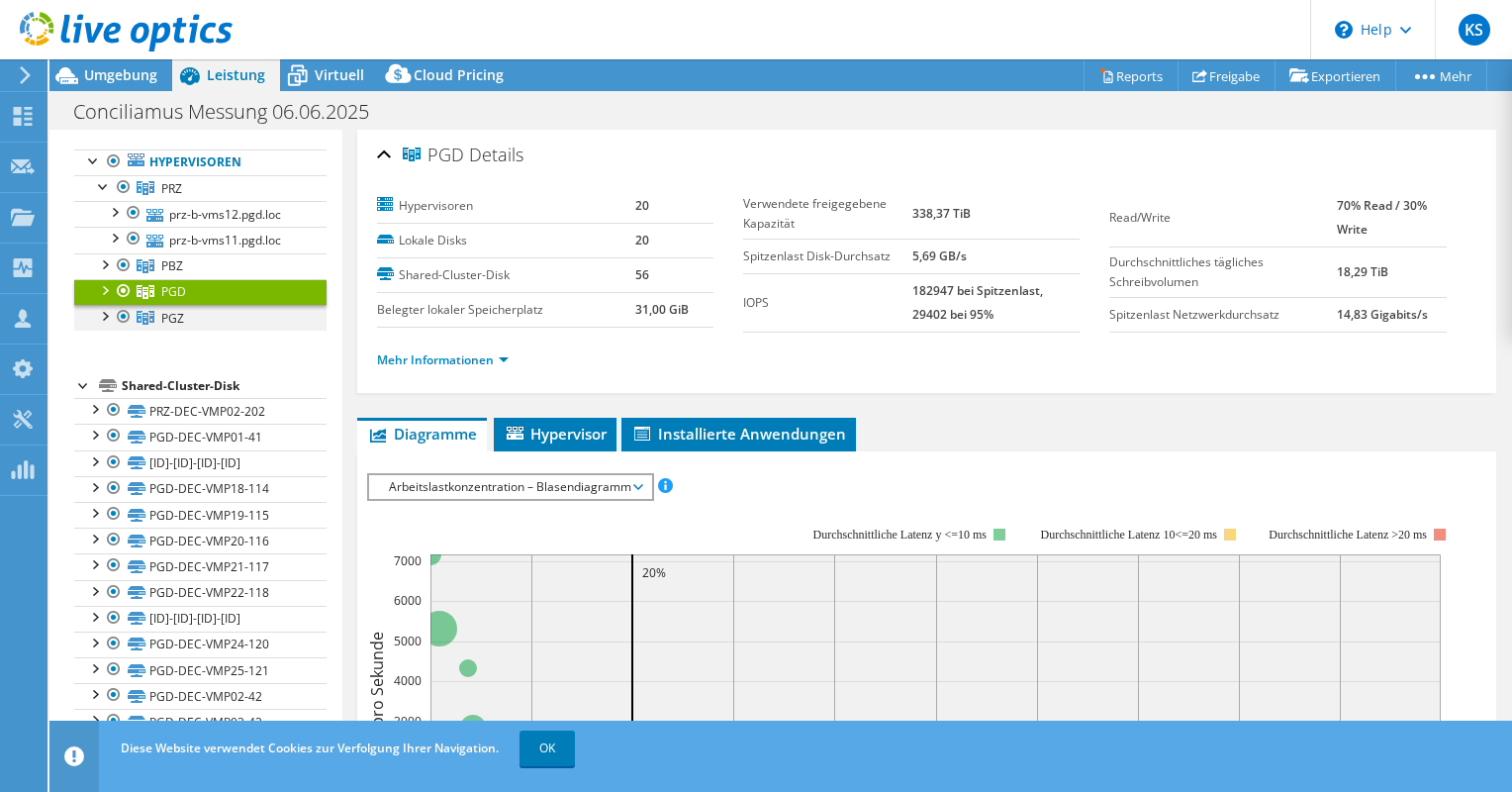 click at bounding box center [104, 315] 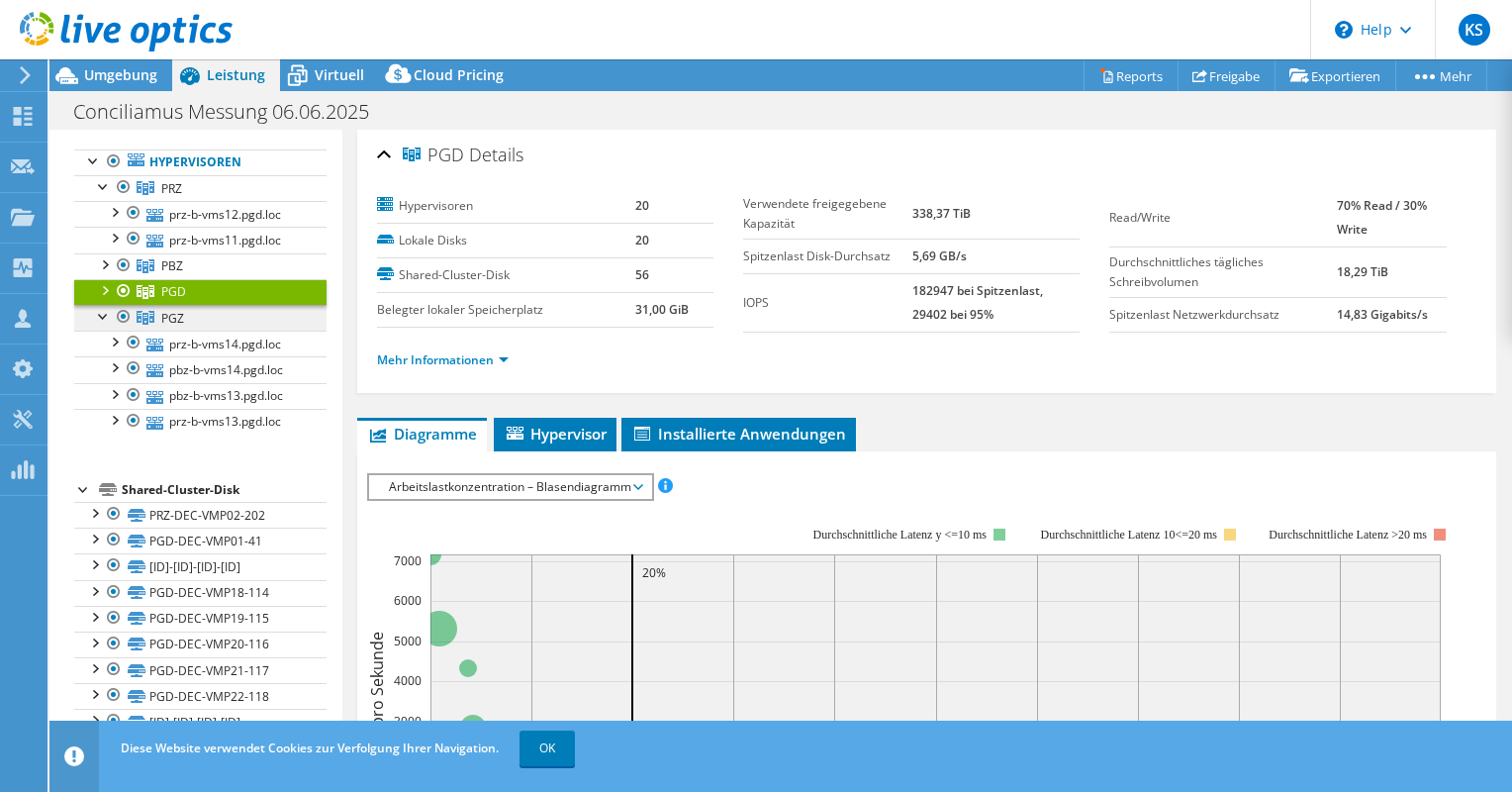 click on "PGZ" at bounding box center (171, 188) 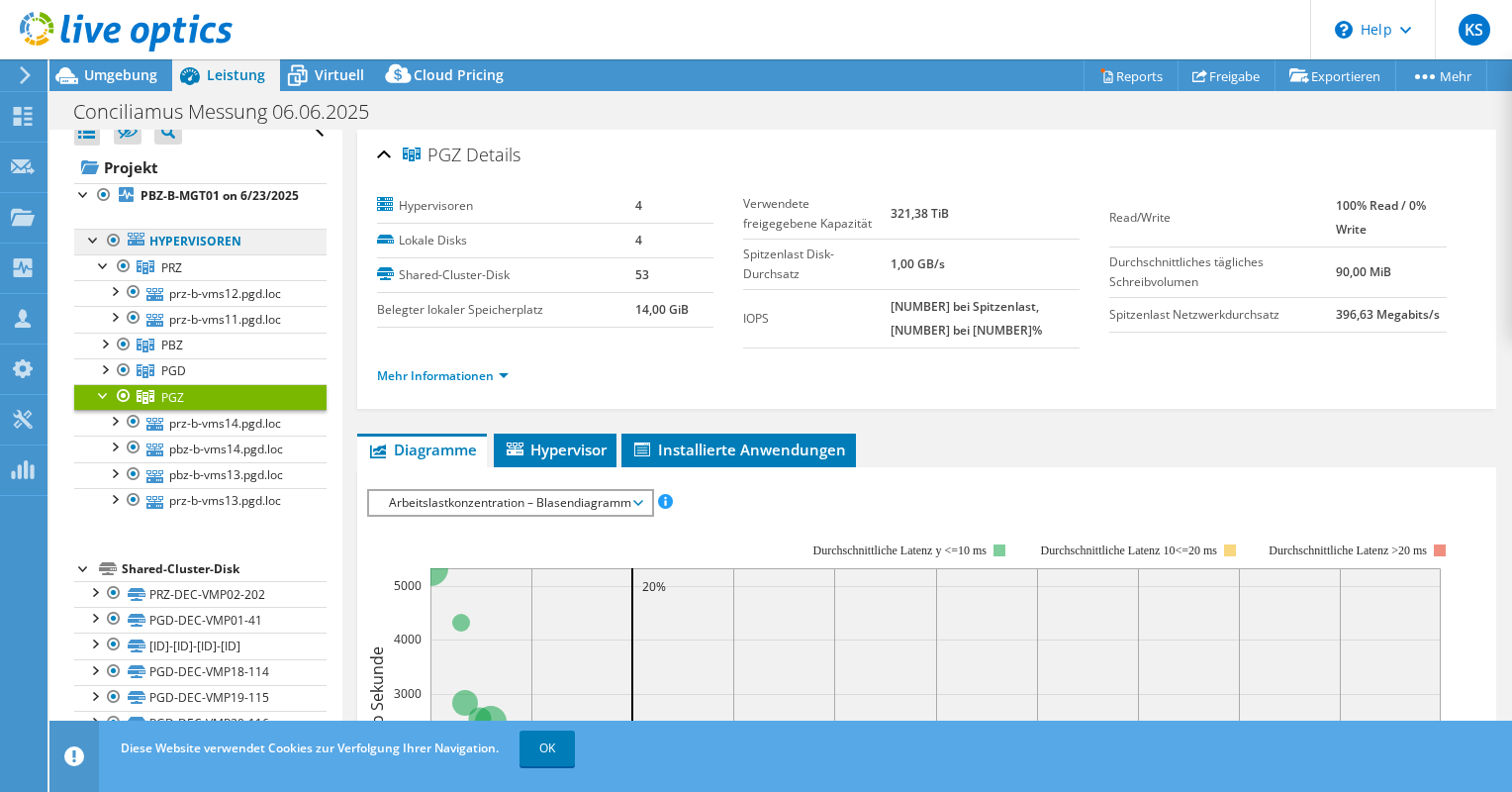 scroll, scrollTop: 0, scrollLeft: 0, axis: both 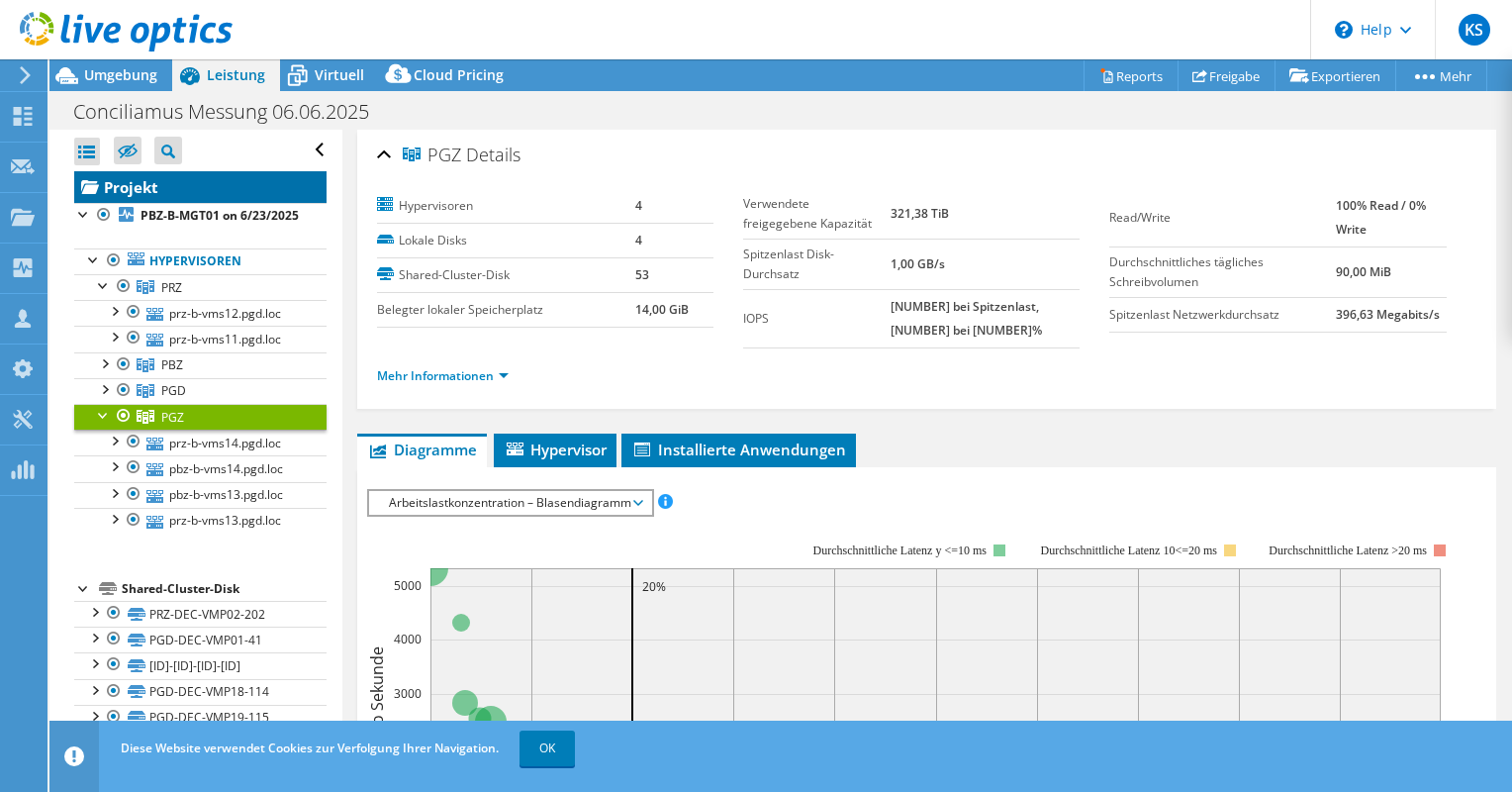 click on "Projekt" at bounding box center (200, 187) 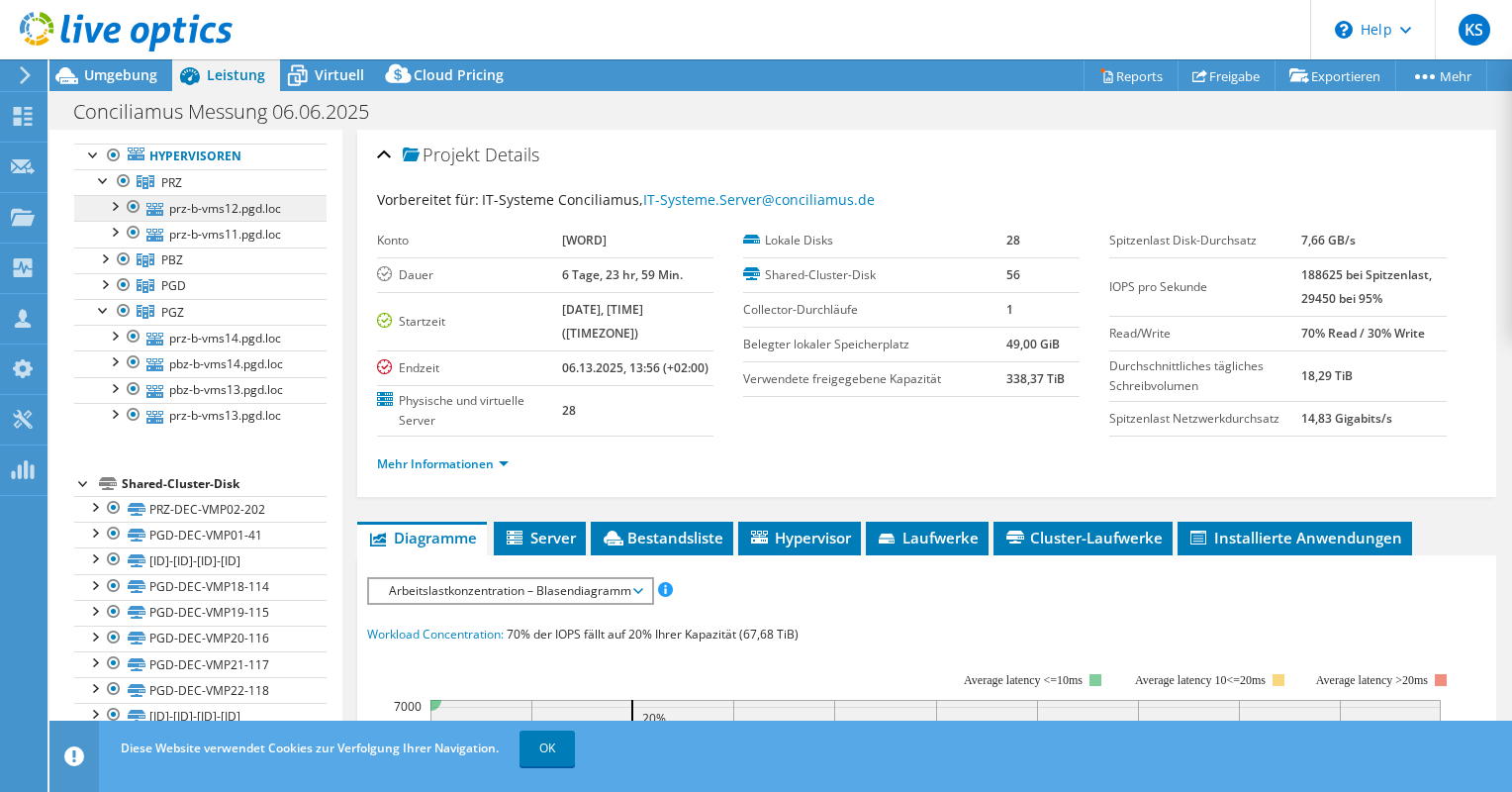 scroll, scrollTop: 0, scrollLeft: 0, axis: both 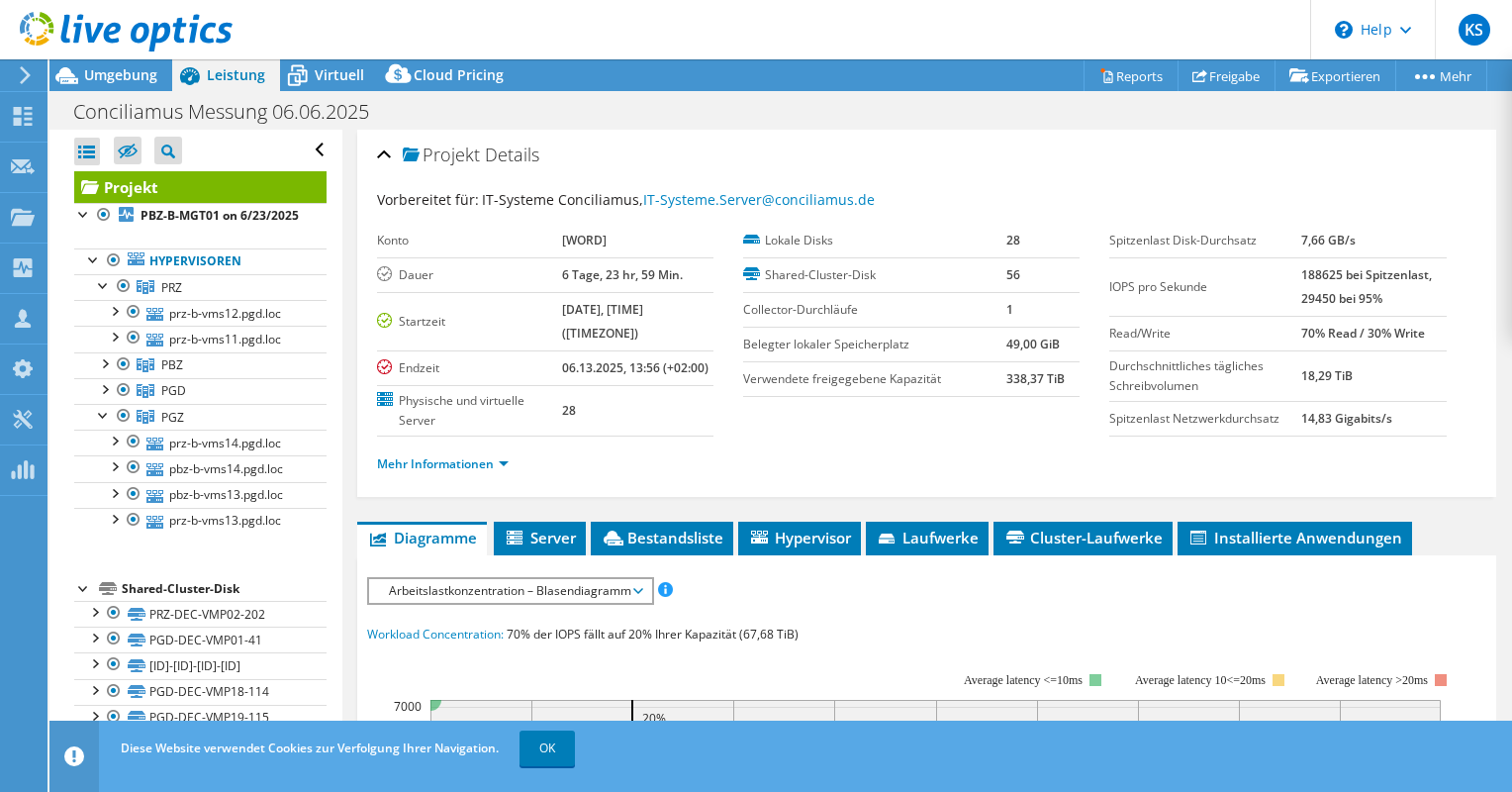 drag, startPoint x: 1284, startPoint y: 297, endPoint x: 1358, endPoint y: 298, distance: 74.00676 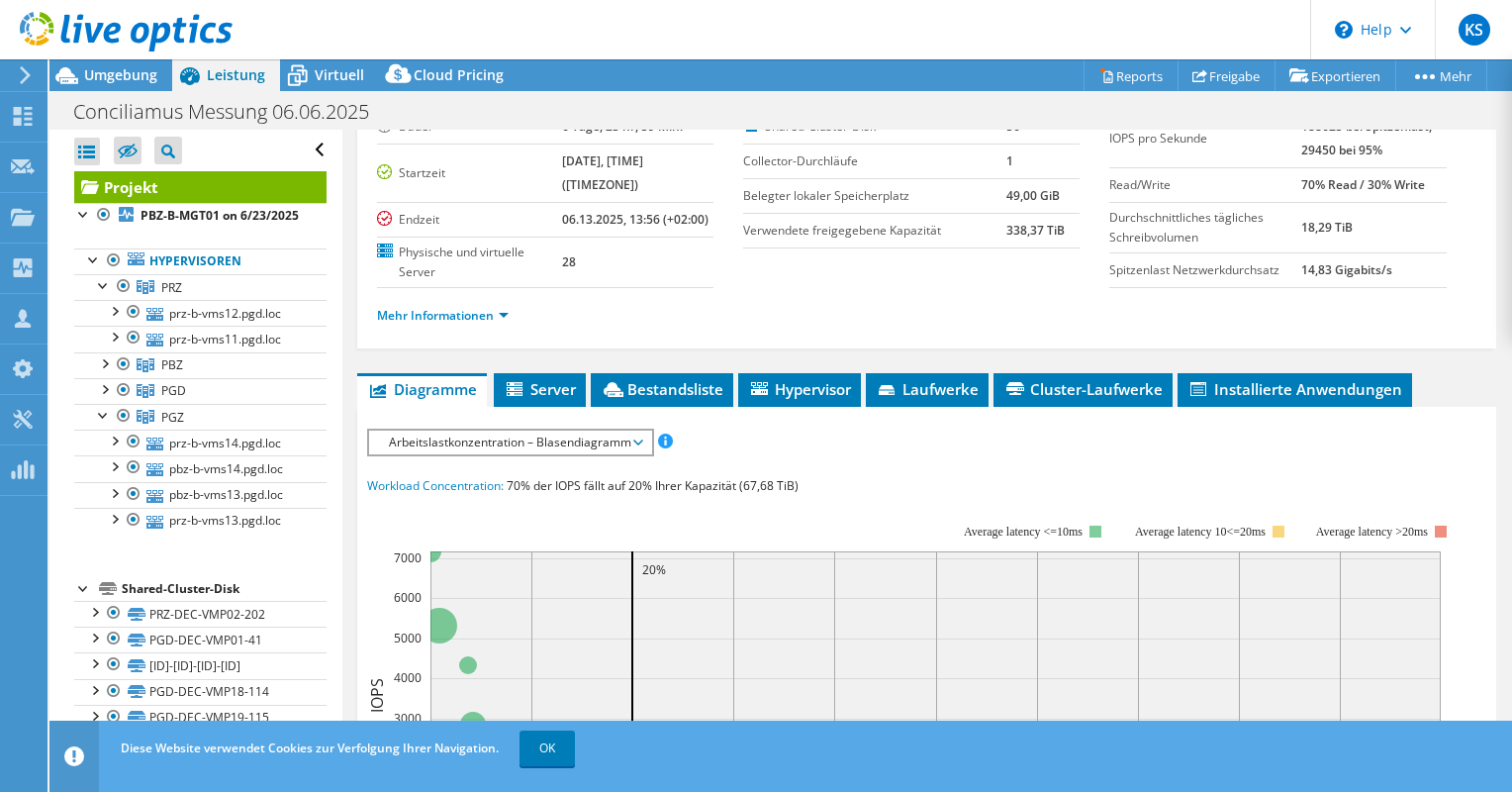 scroll, scrollTop: 198, scrollLeft: 0, axis: vertical 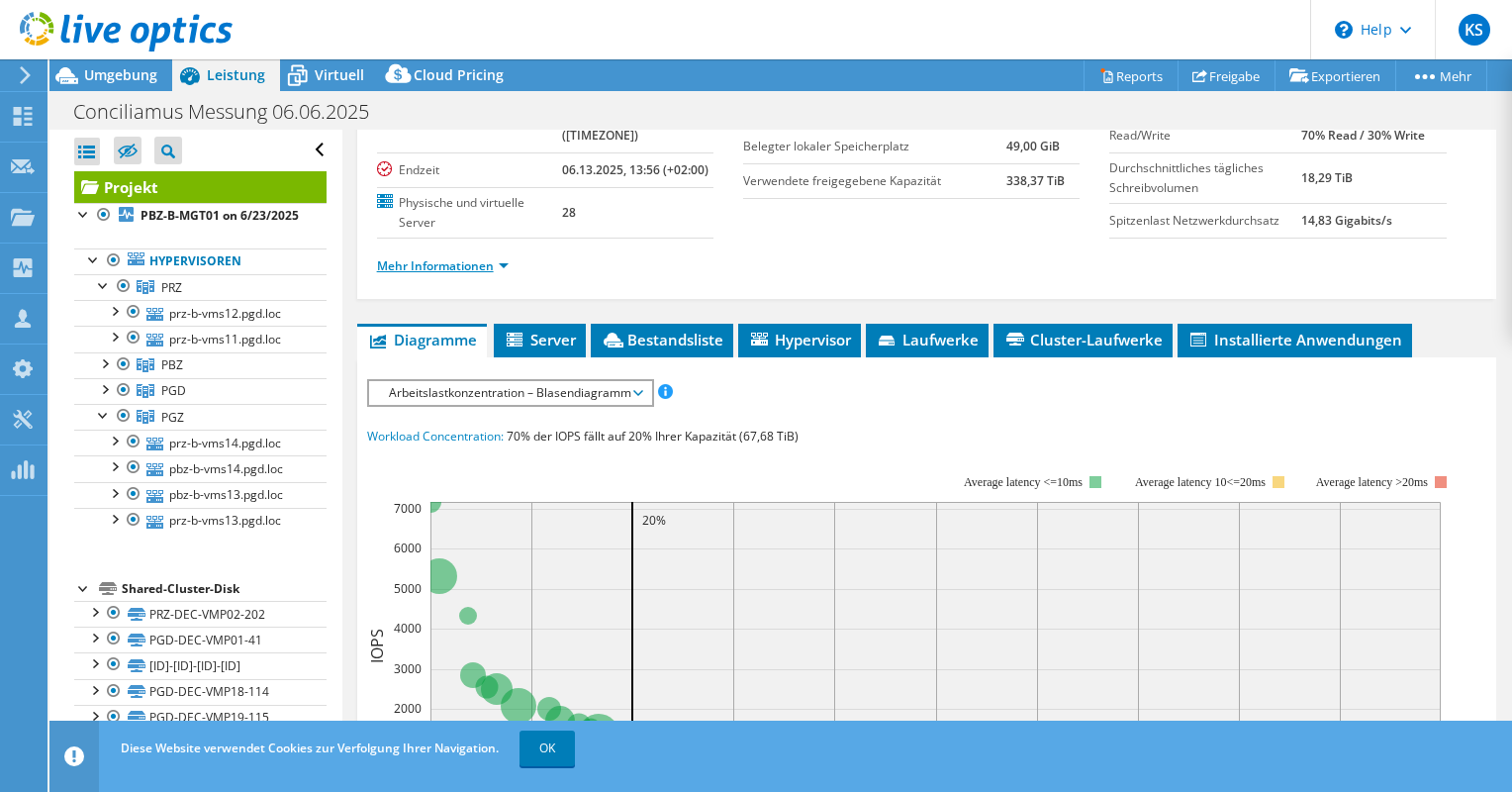 click on "Mehr Informationen" at bounding box center [442, 265] 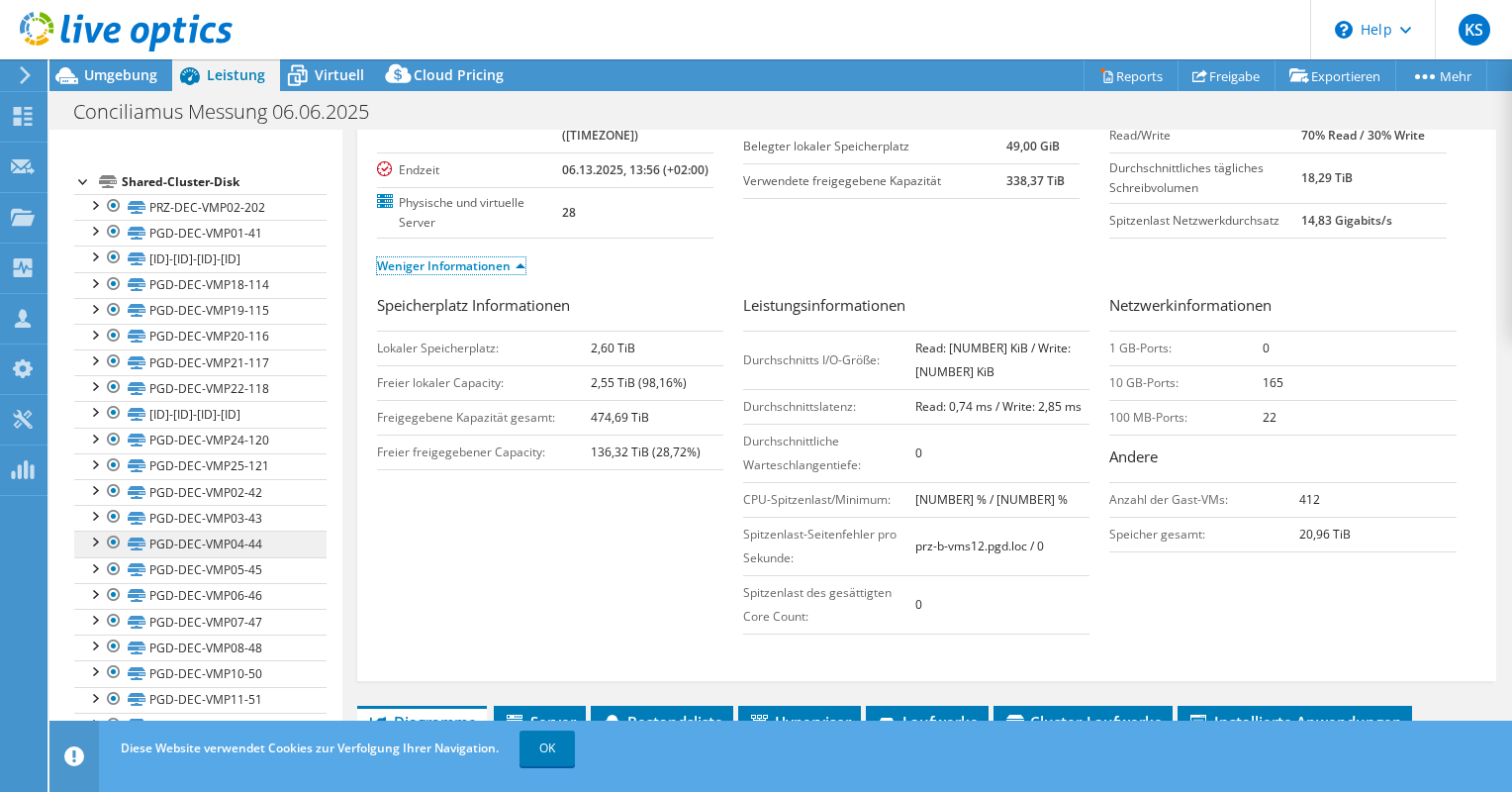 scroll, scrollTop: 297, scrollLeft: 0, axis: vertical 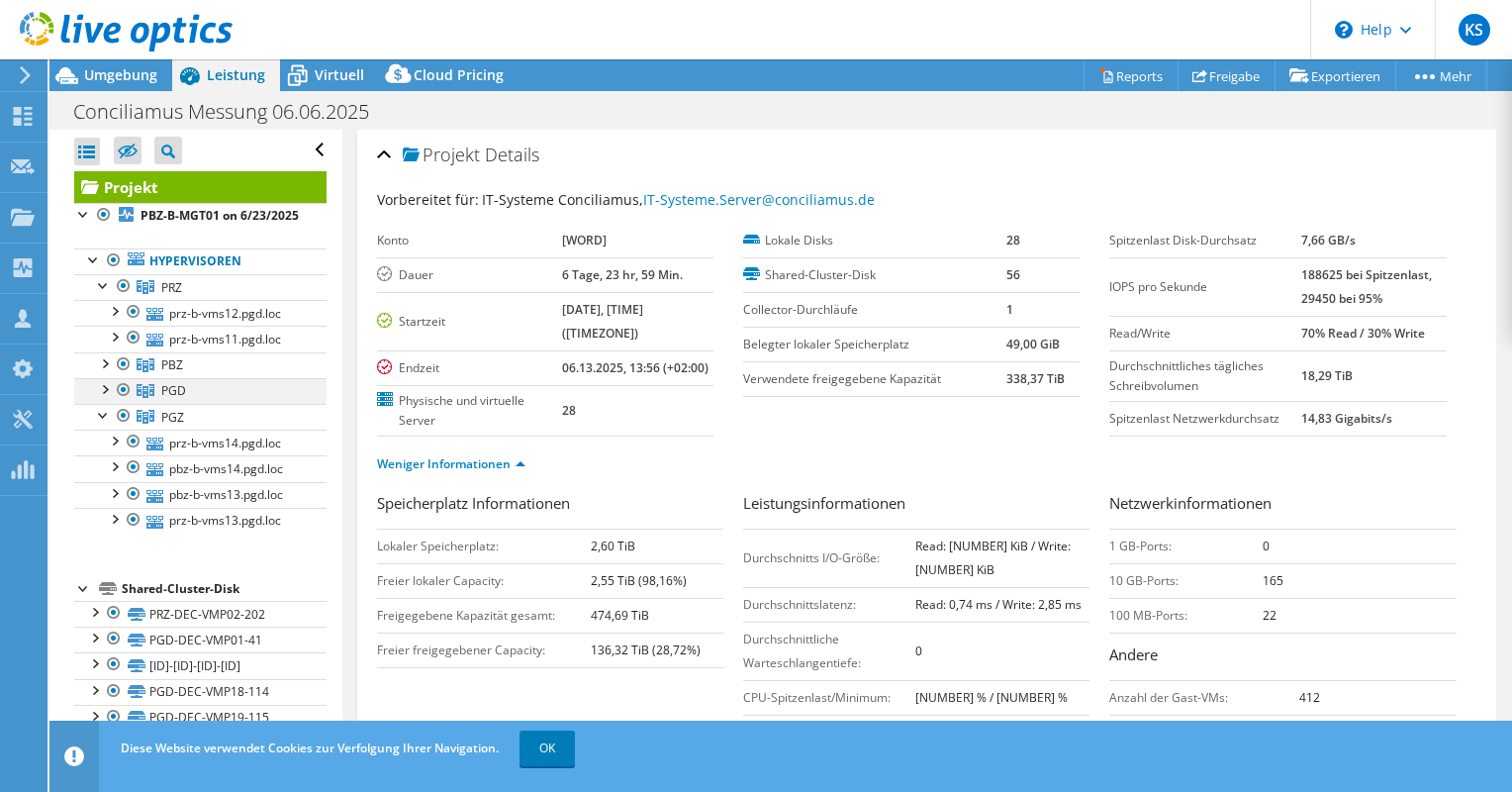 click at bounding box center (104, 388) 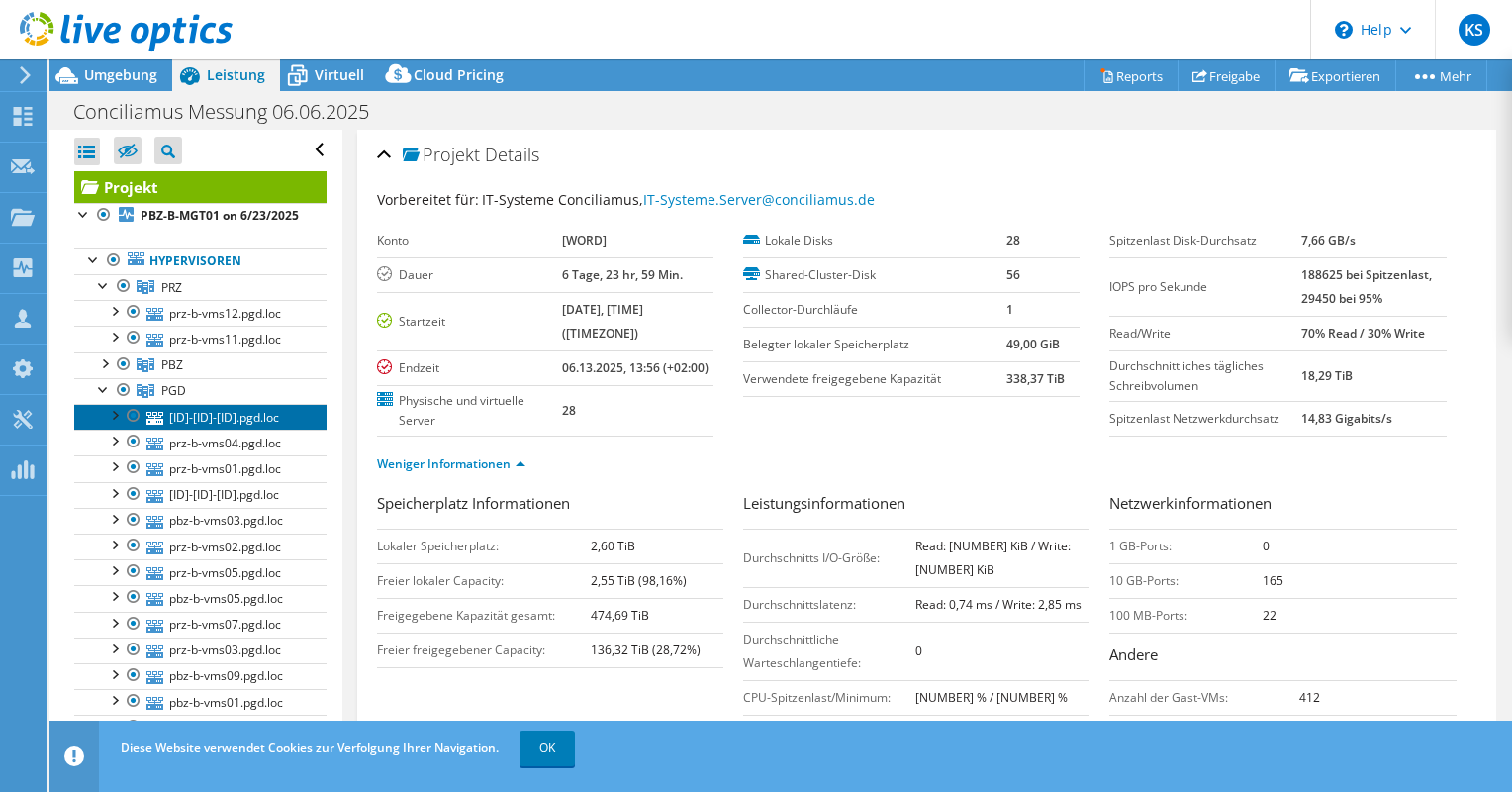 click on "[ID]-[ID]-[ID].pgd.loc" at bounding box center [200, 417] 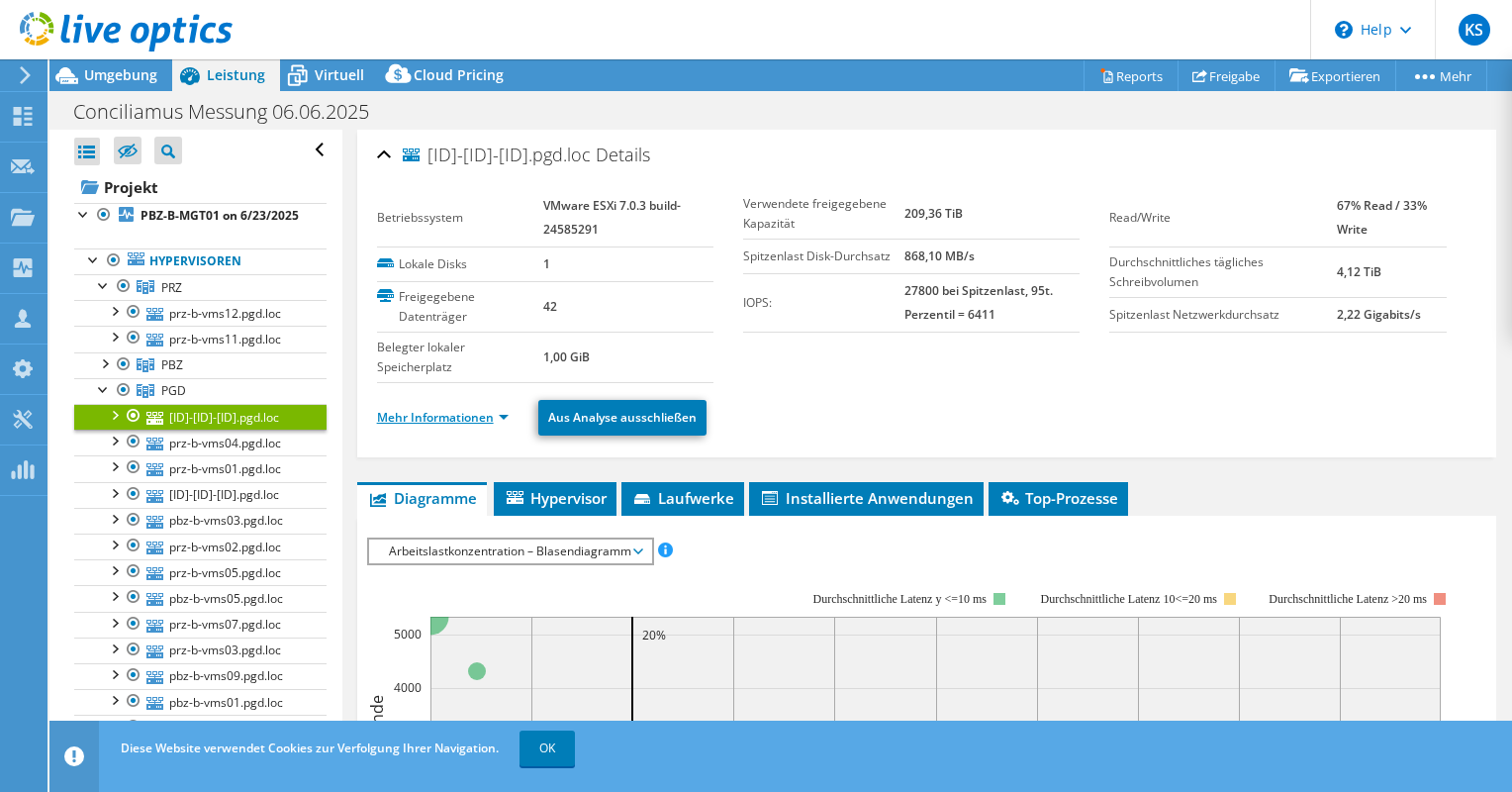 click on "Mehr Informationen" at bounding box center (442, 417) 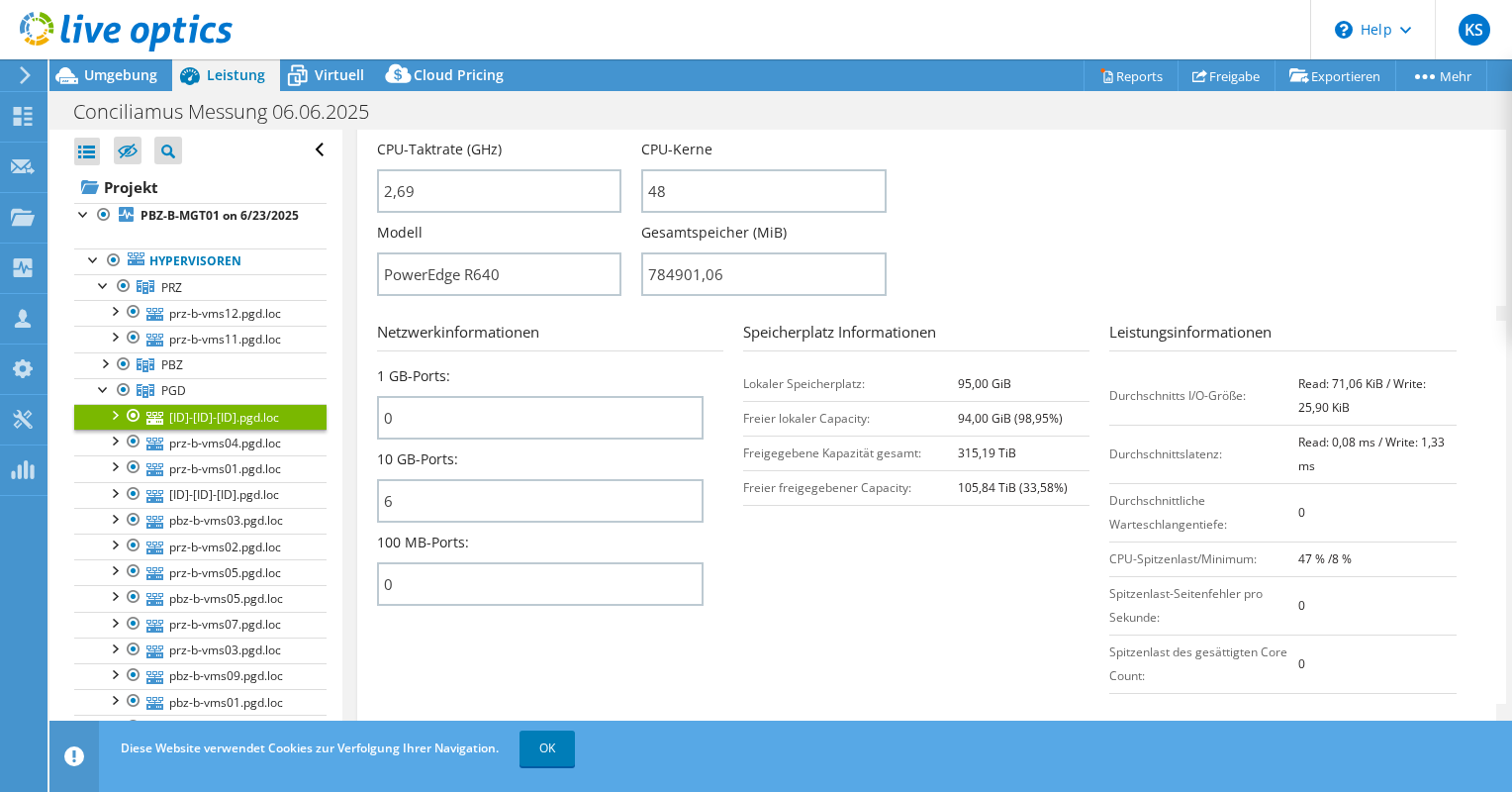 scroll, scrollTop: 693, scrollLeft: 0, axis: vertical 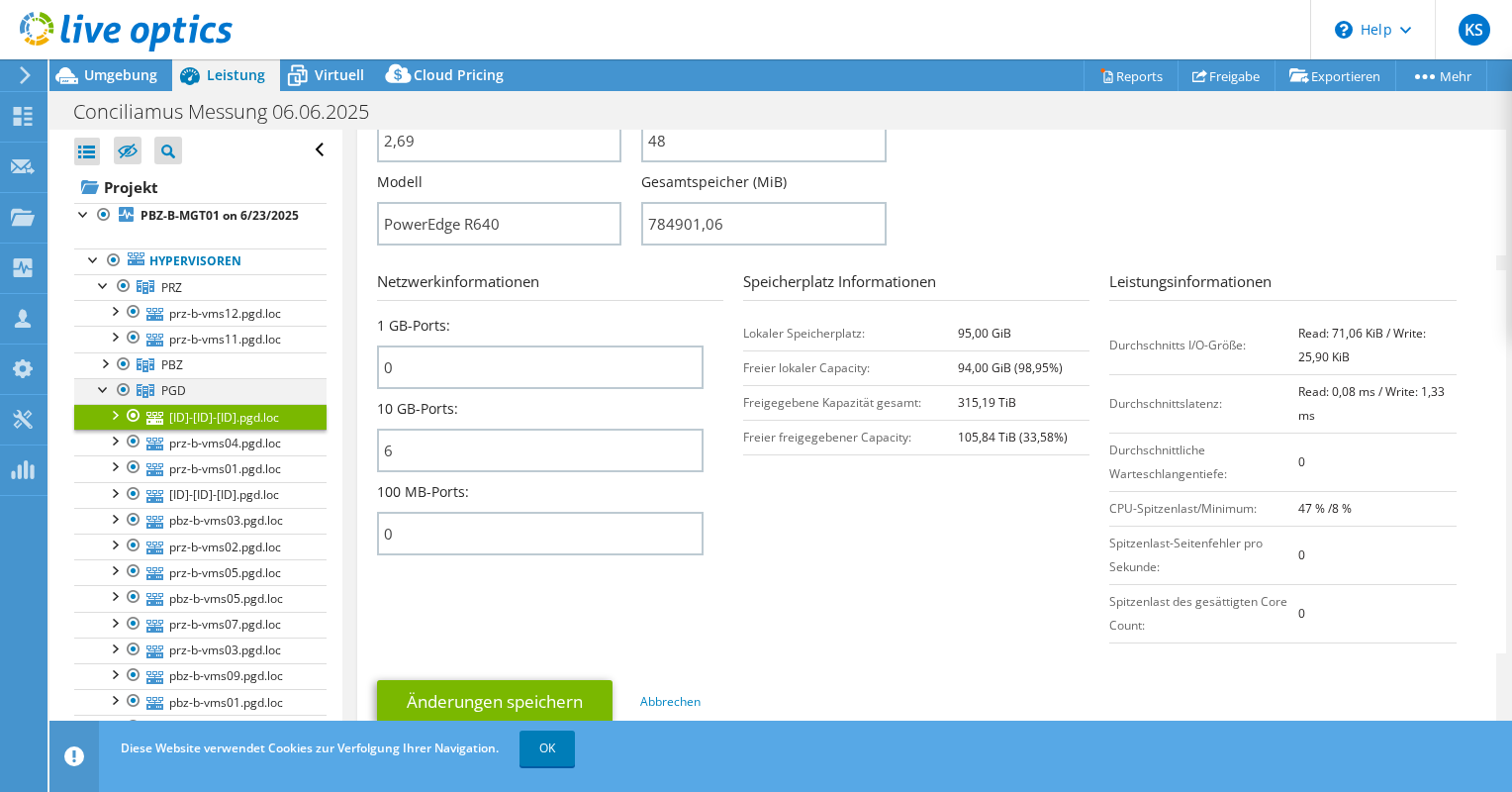 click at bounding box center [104, 388] 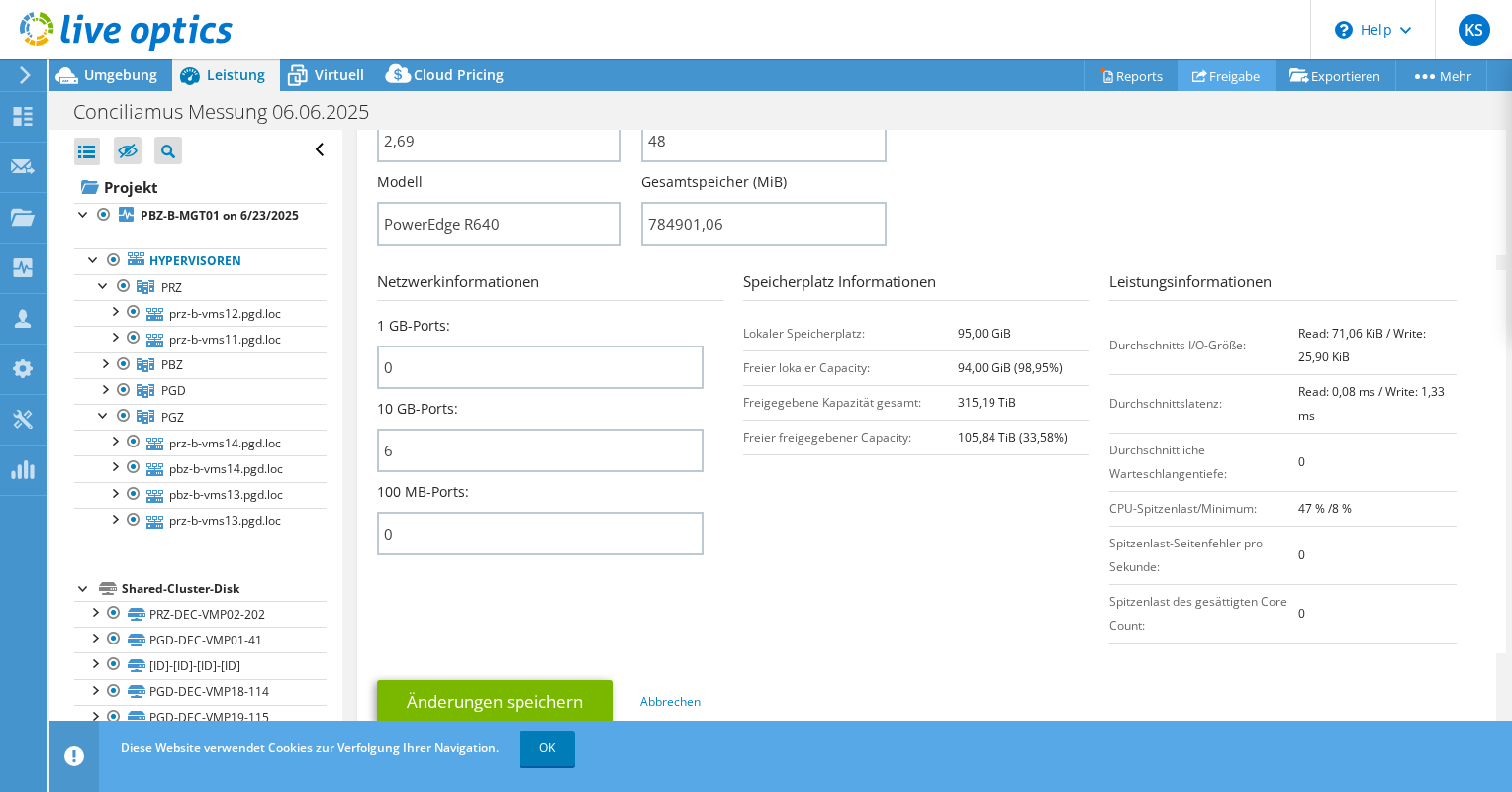 click on "Freigabe" at bounding box center (1226, 75) 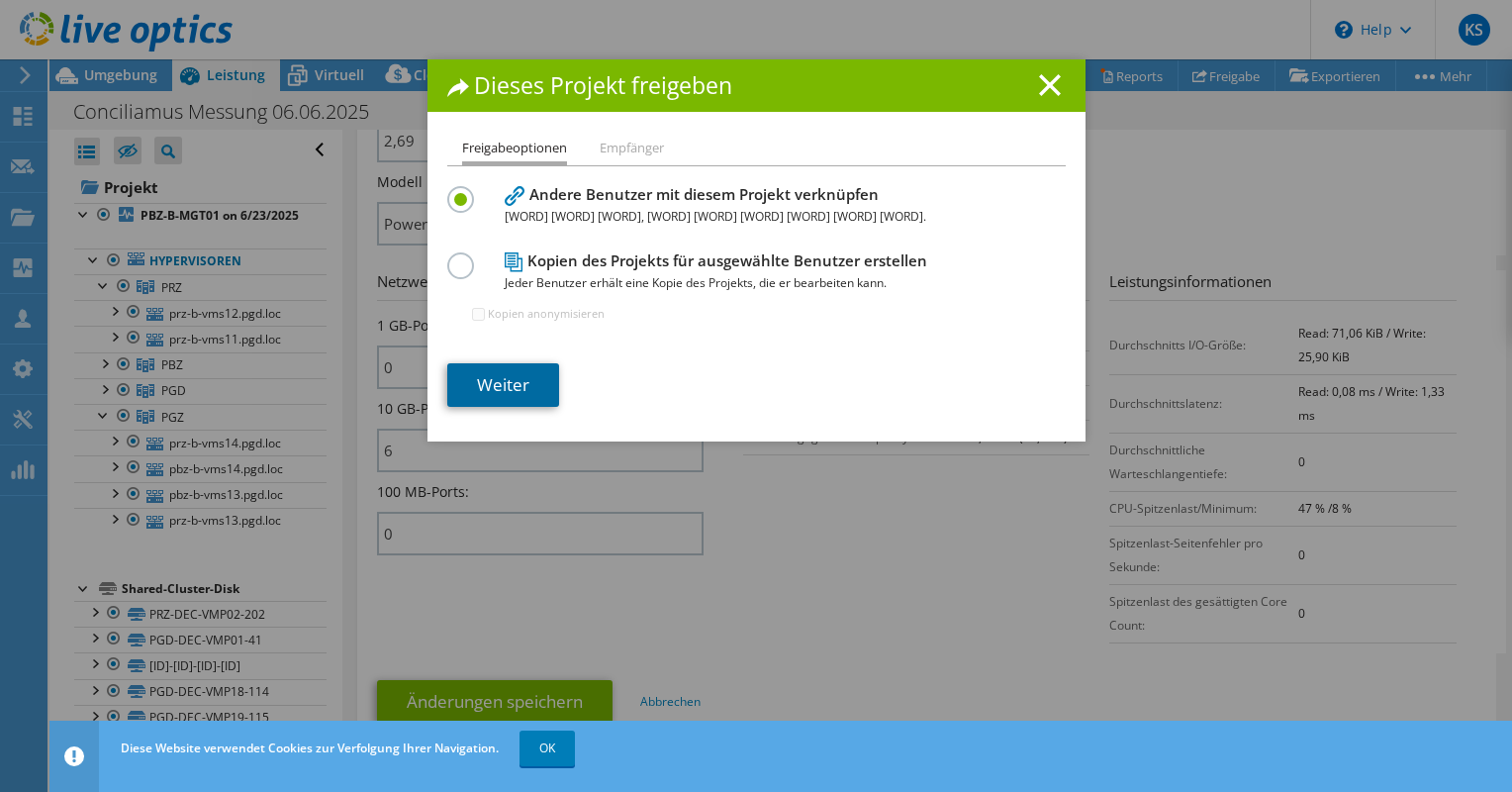 click on "Weiter" at bounding box center [503, 385] 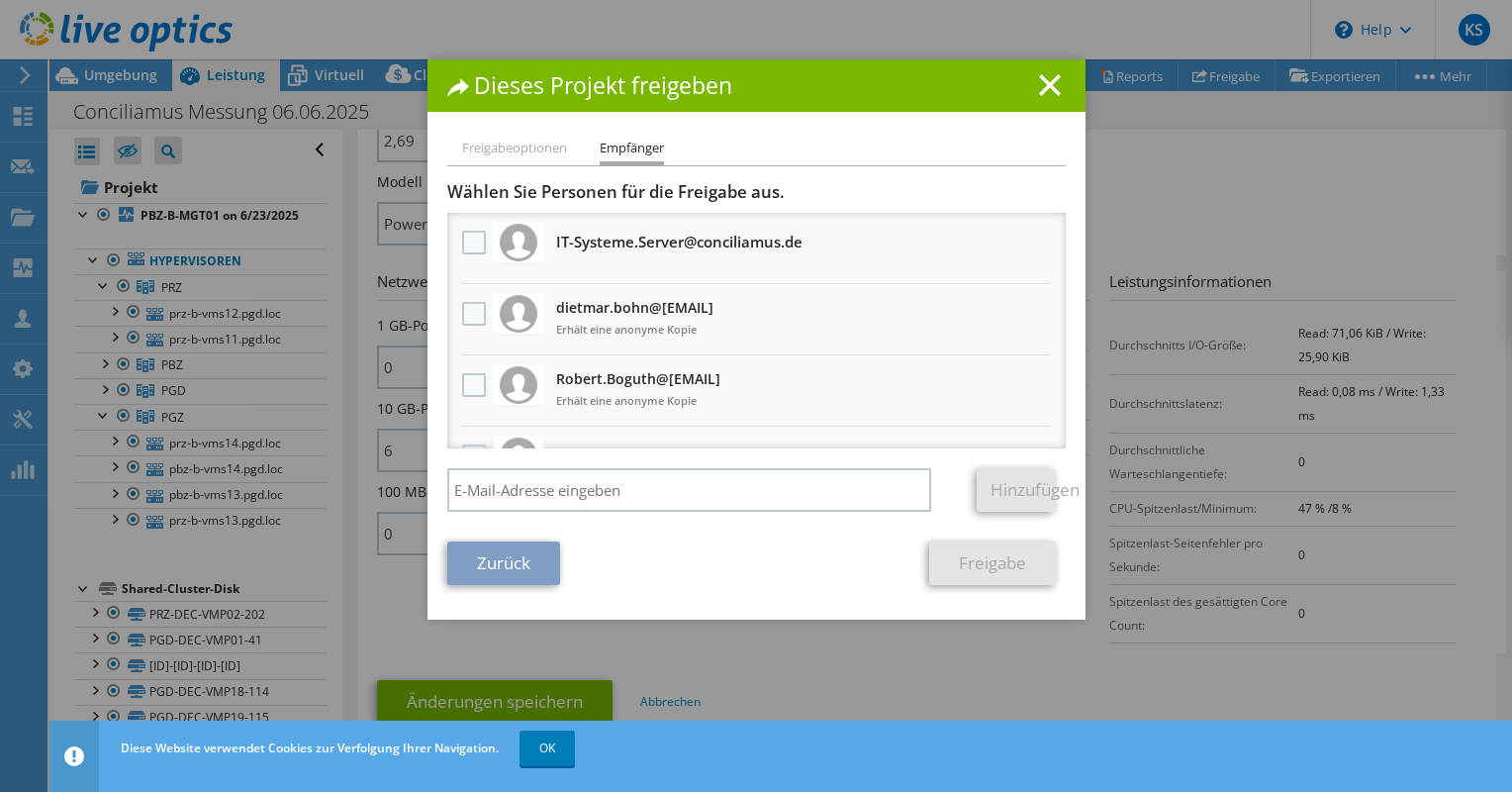 click on "Zurück" at bounding box center (504, 563) 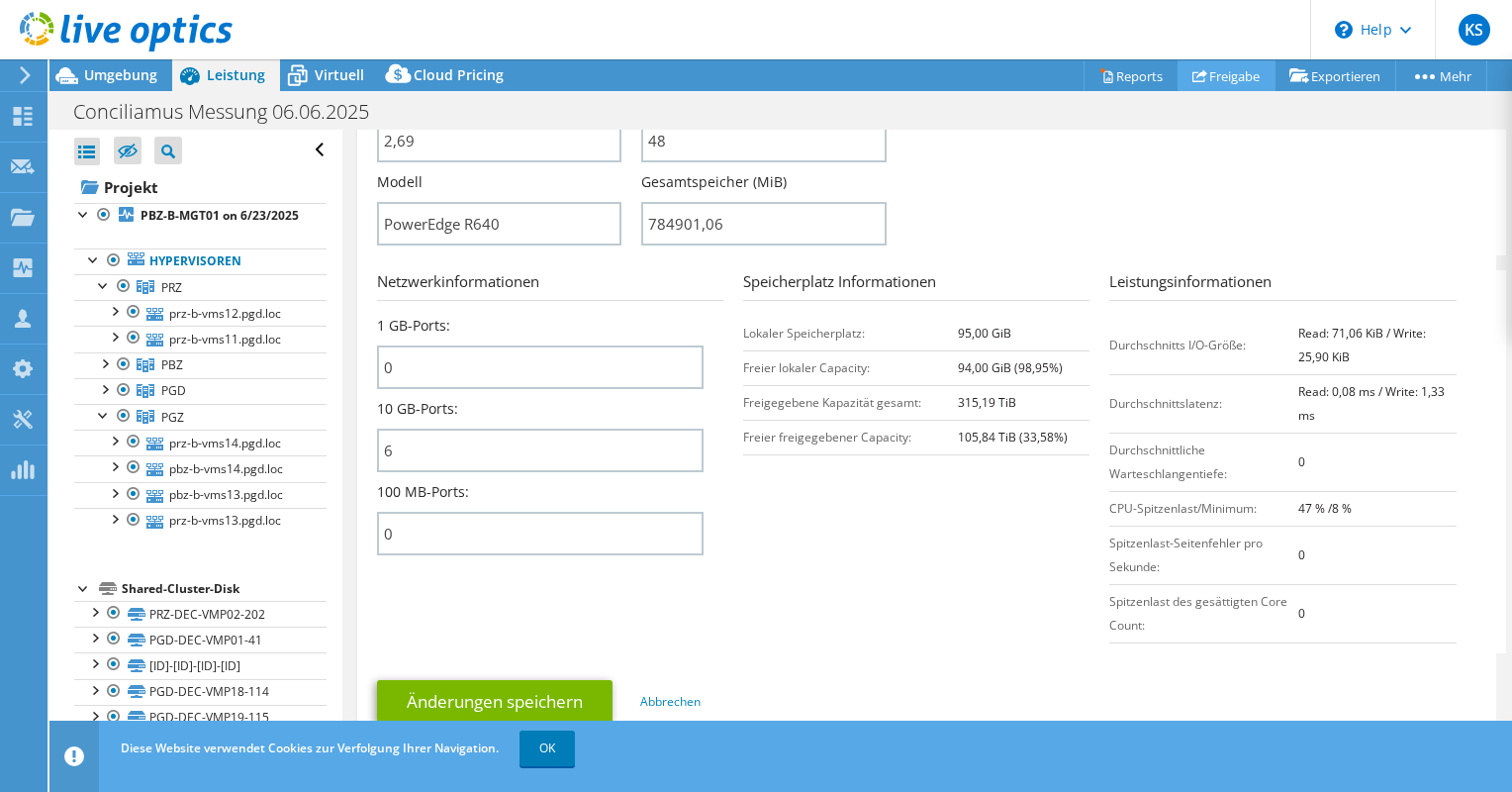 click on "Freigabe" at bounding box center (1226, 75) 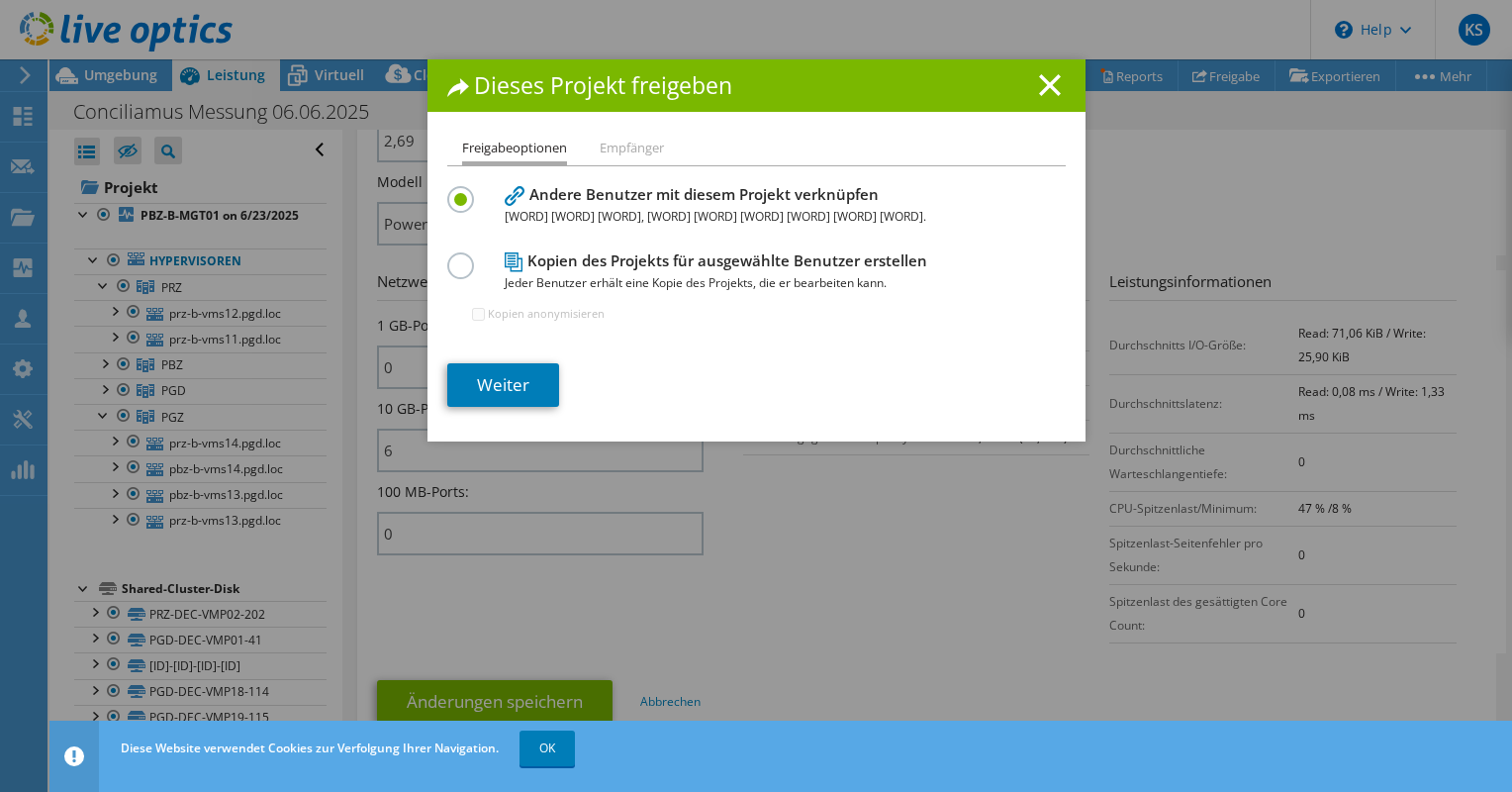 click at bounding box center (464, 254) 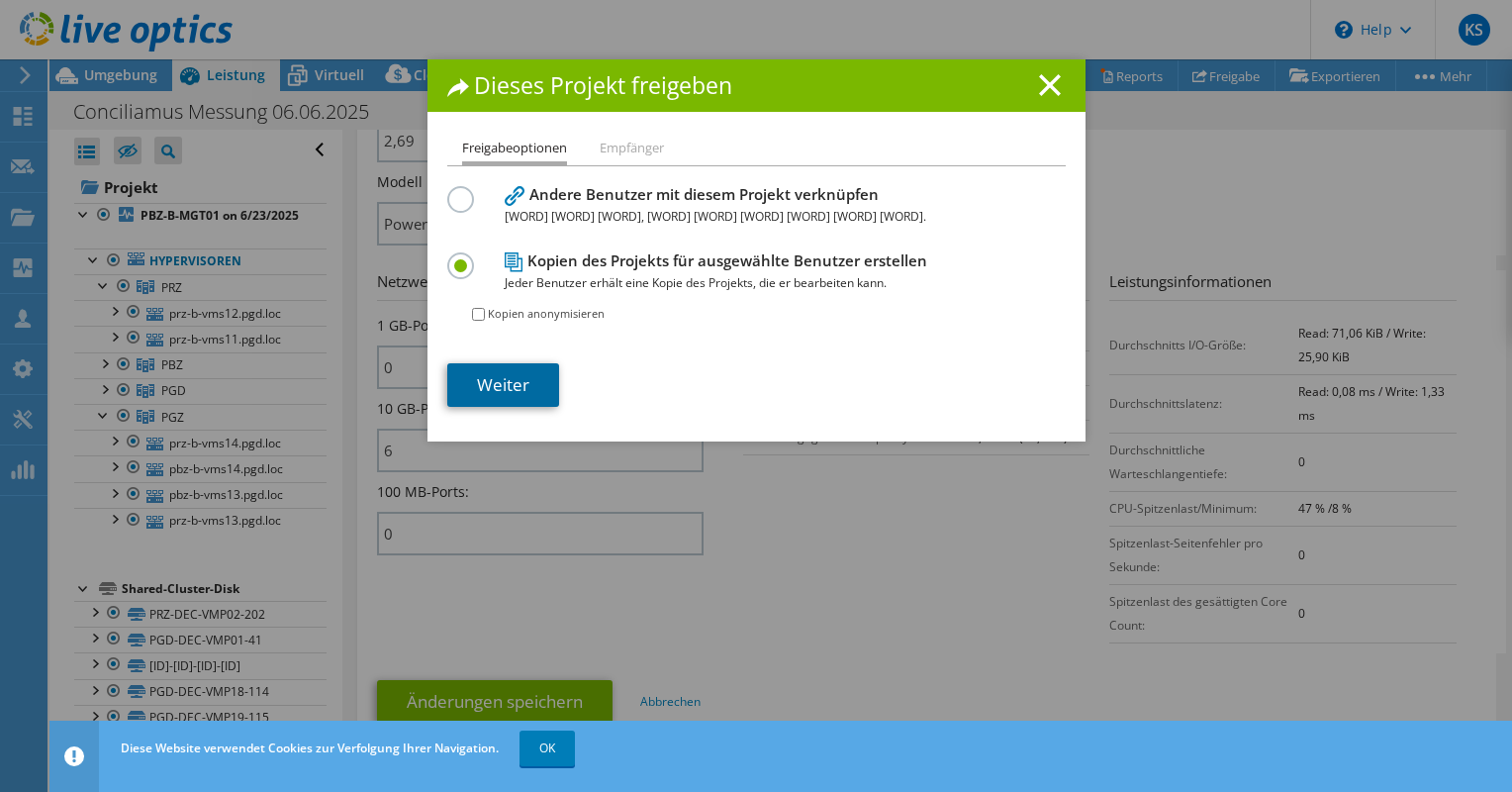click on "Weiter" at bounding box center [503, 385] 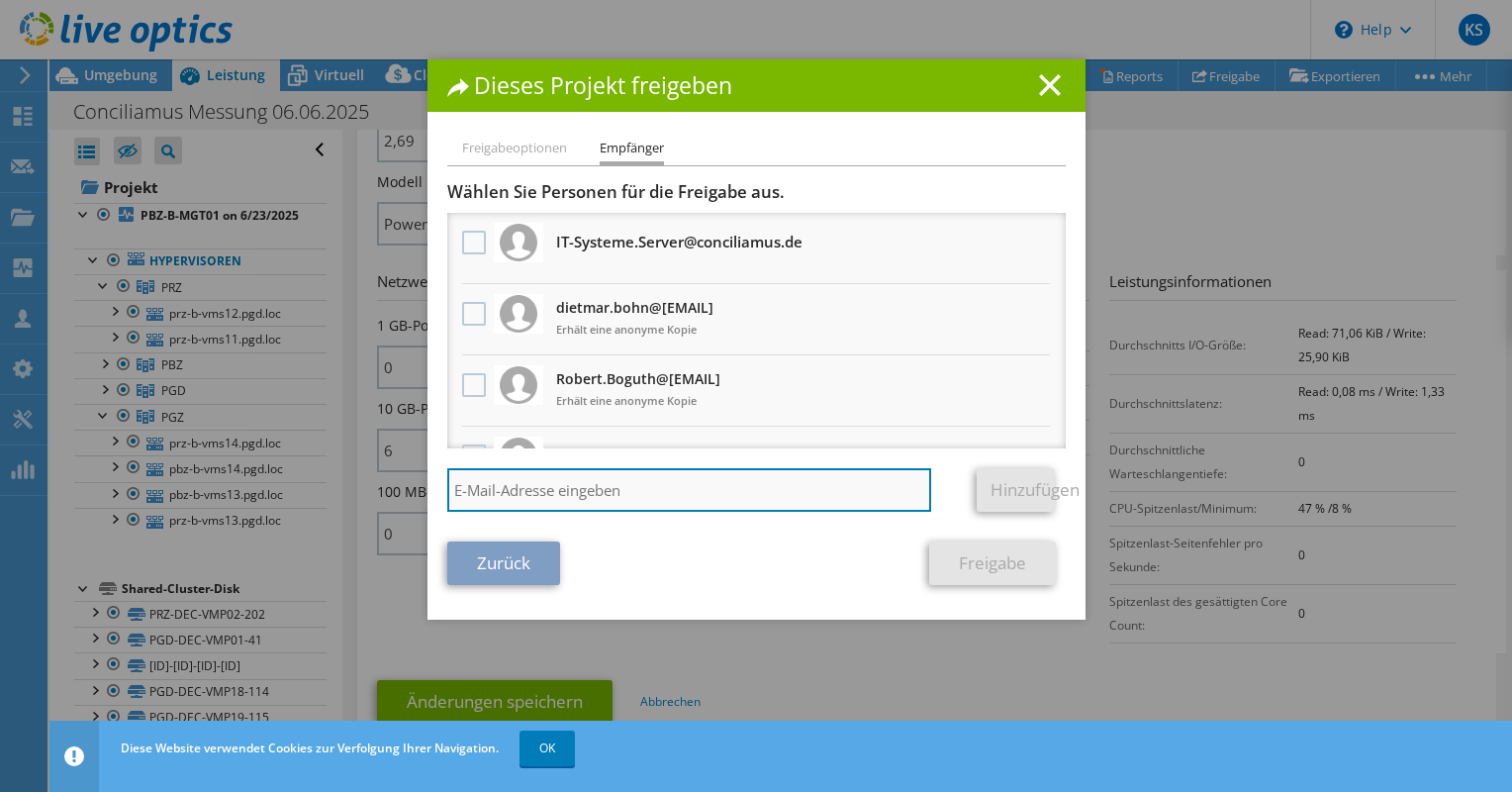 click at bounding box center (690, 490) 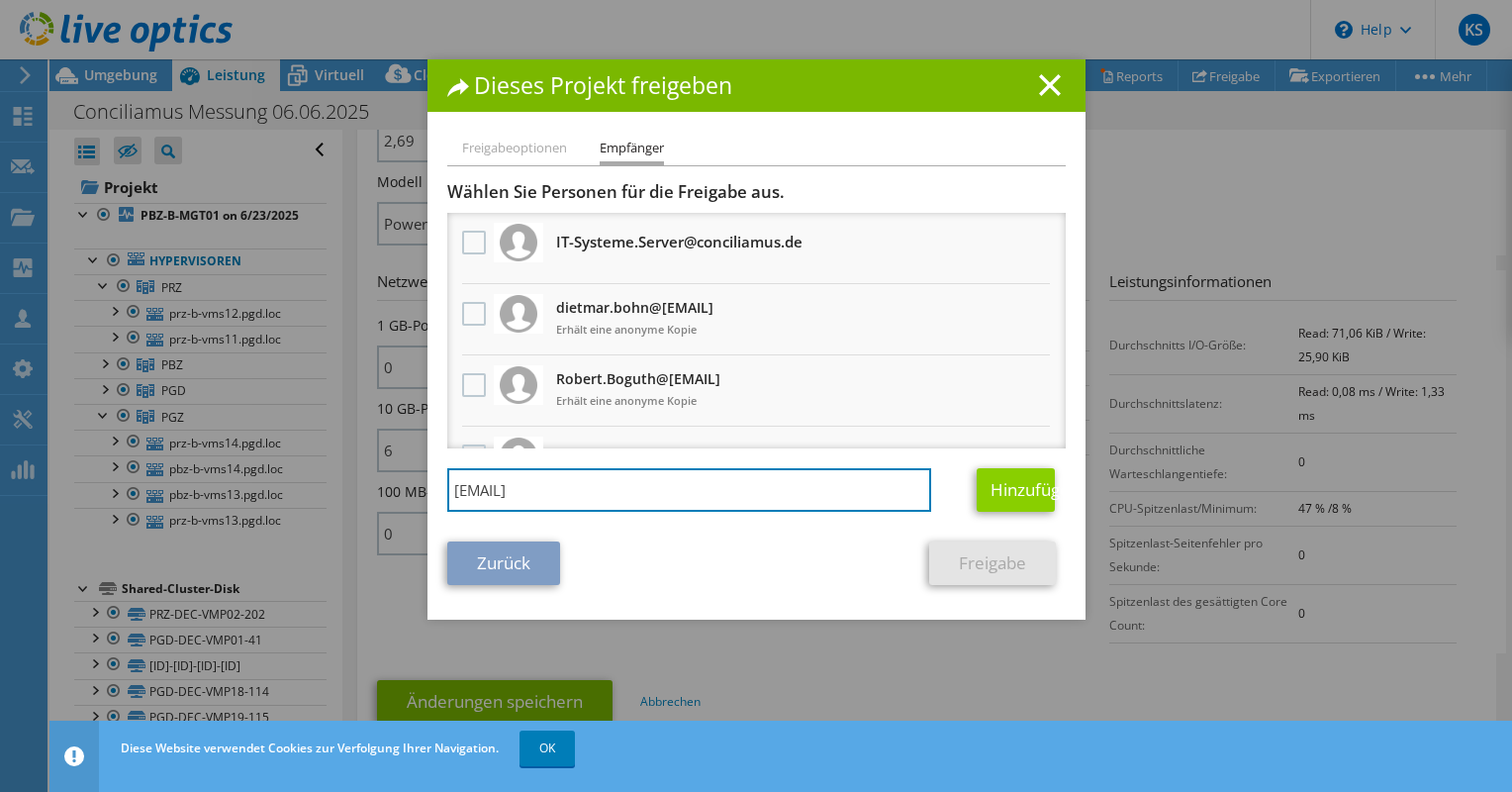 type on "[EMAIL]" 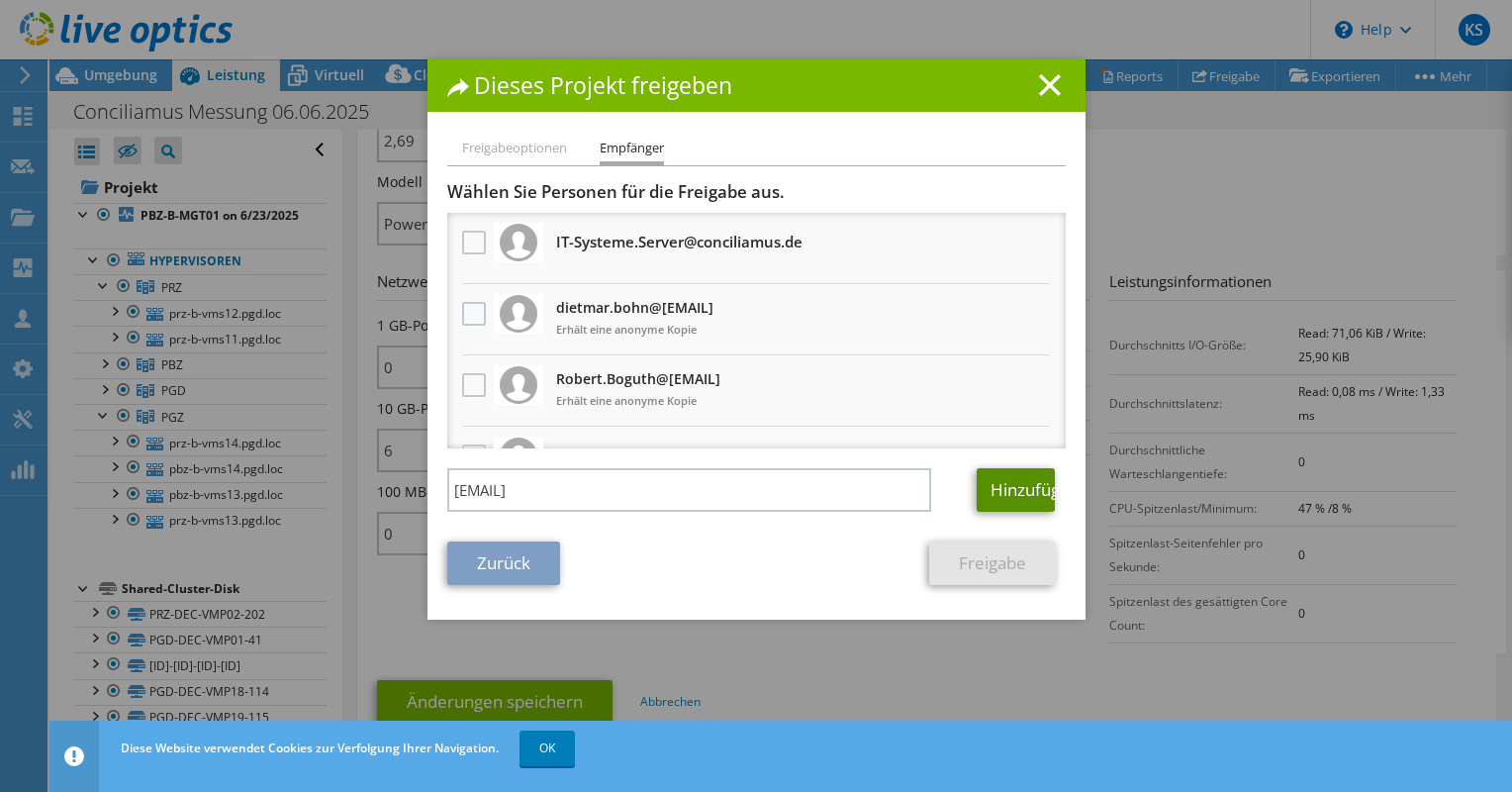 click on "Hinzufügen" at bounding box center (1015, 490) 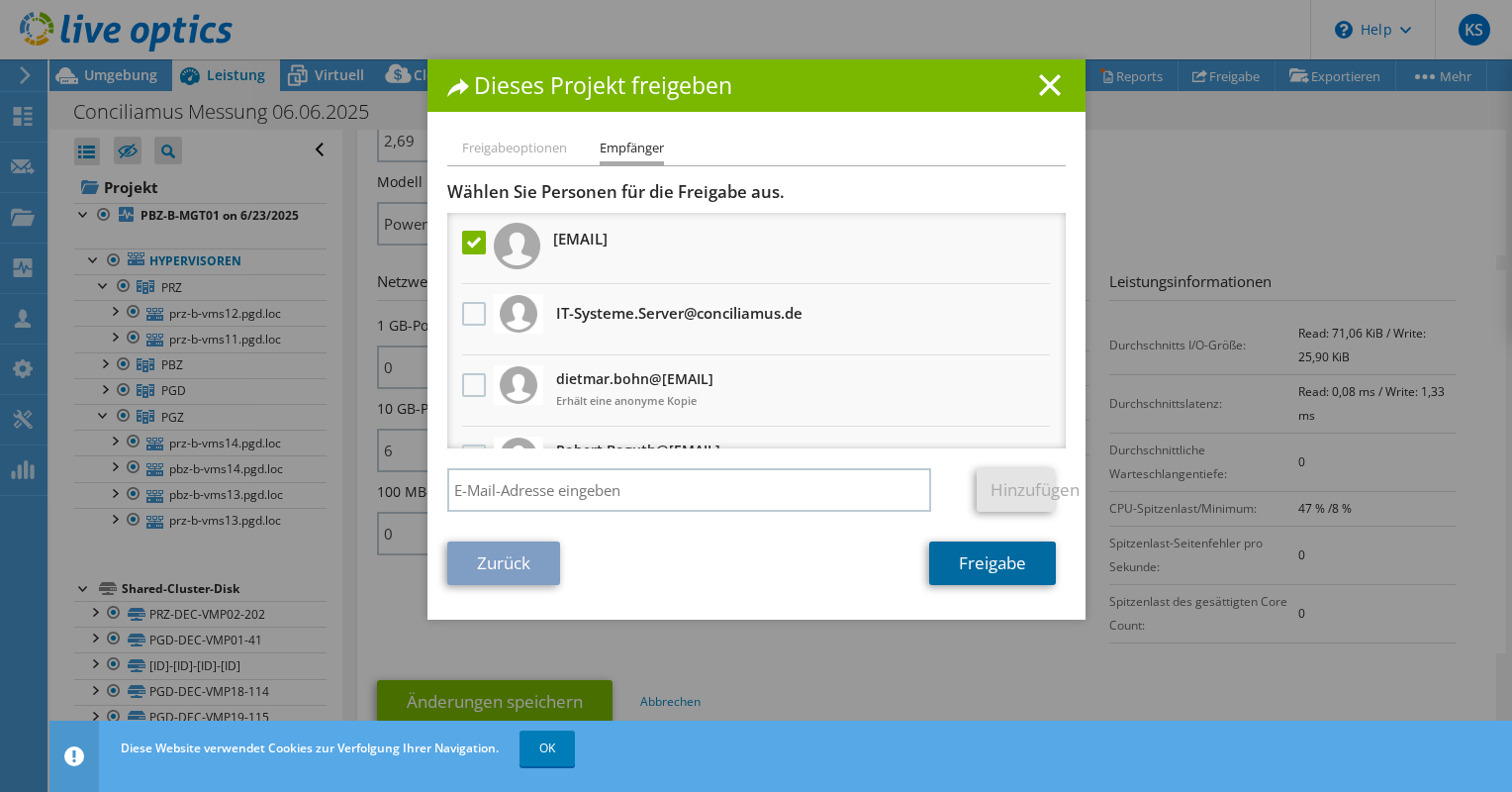 click on "Freigabe" at bounding box center (992, 563) 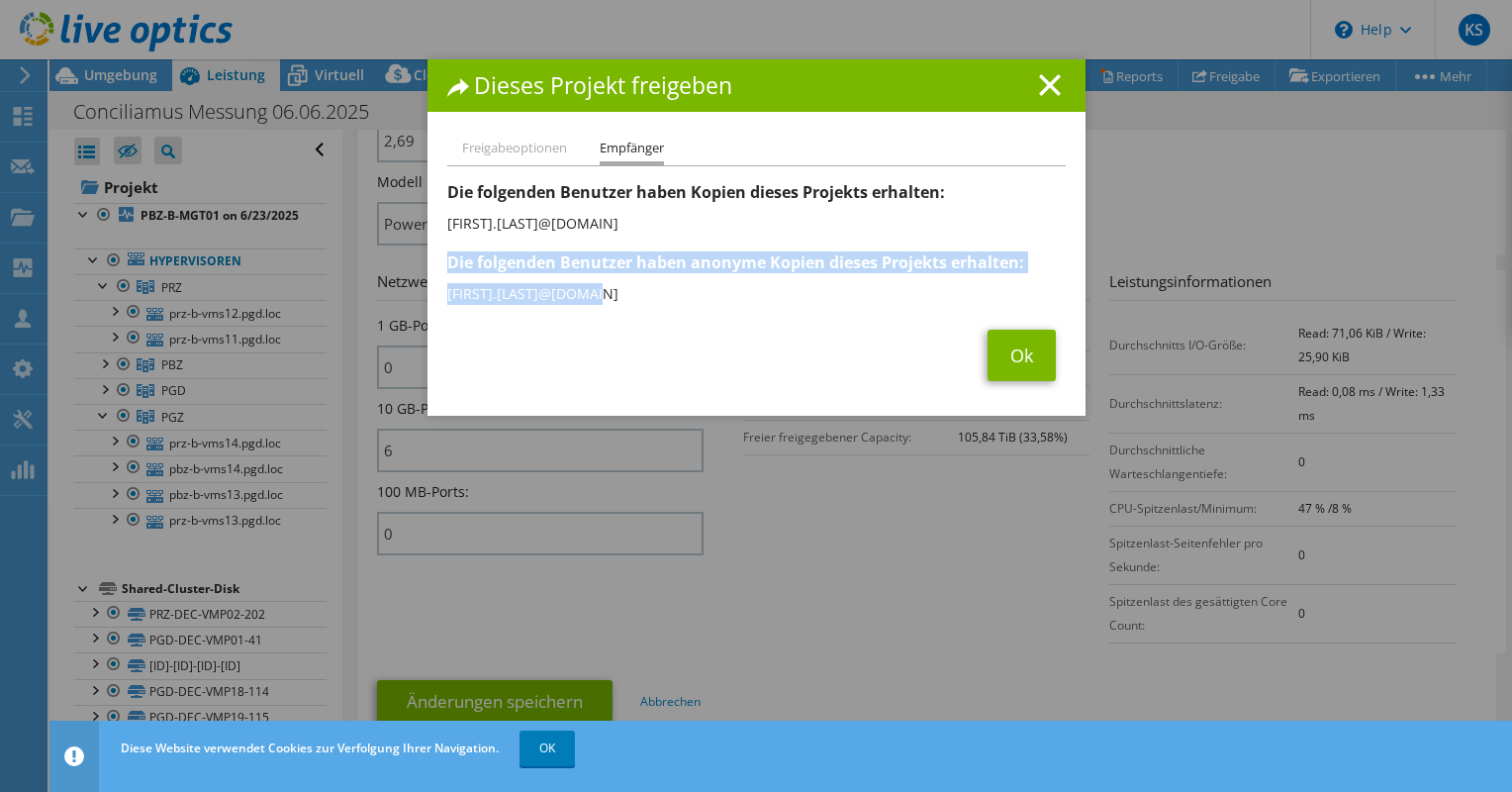 drag, startPoint x: 437, startPoint y: 263, endPoint x: 613, endPoint y: 296, distance: 179.06703 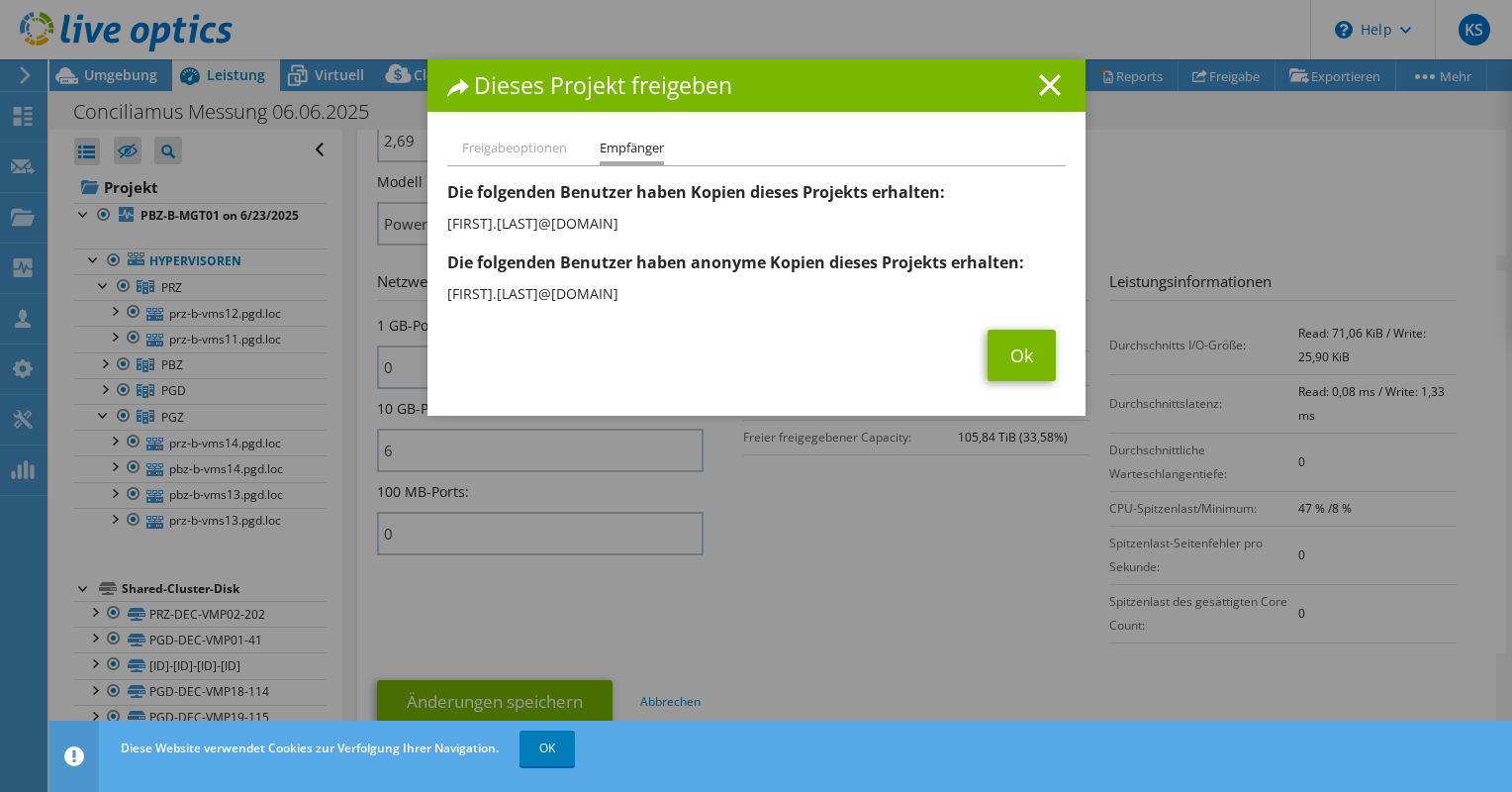 drag, startPoint x: 613, startPoint y: 296, endPoint x: 730, endPoint y: 338, distance: 124.3101 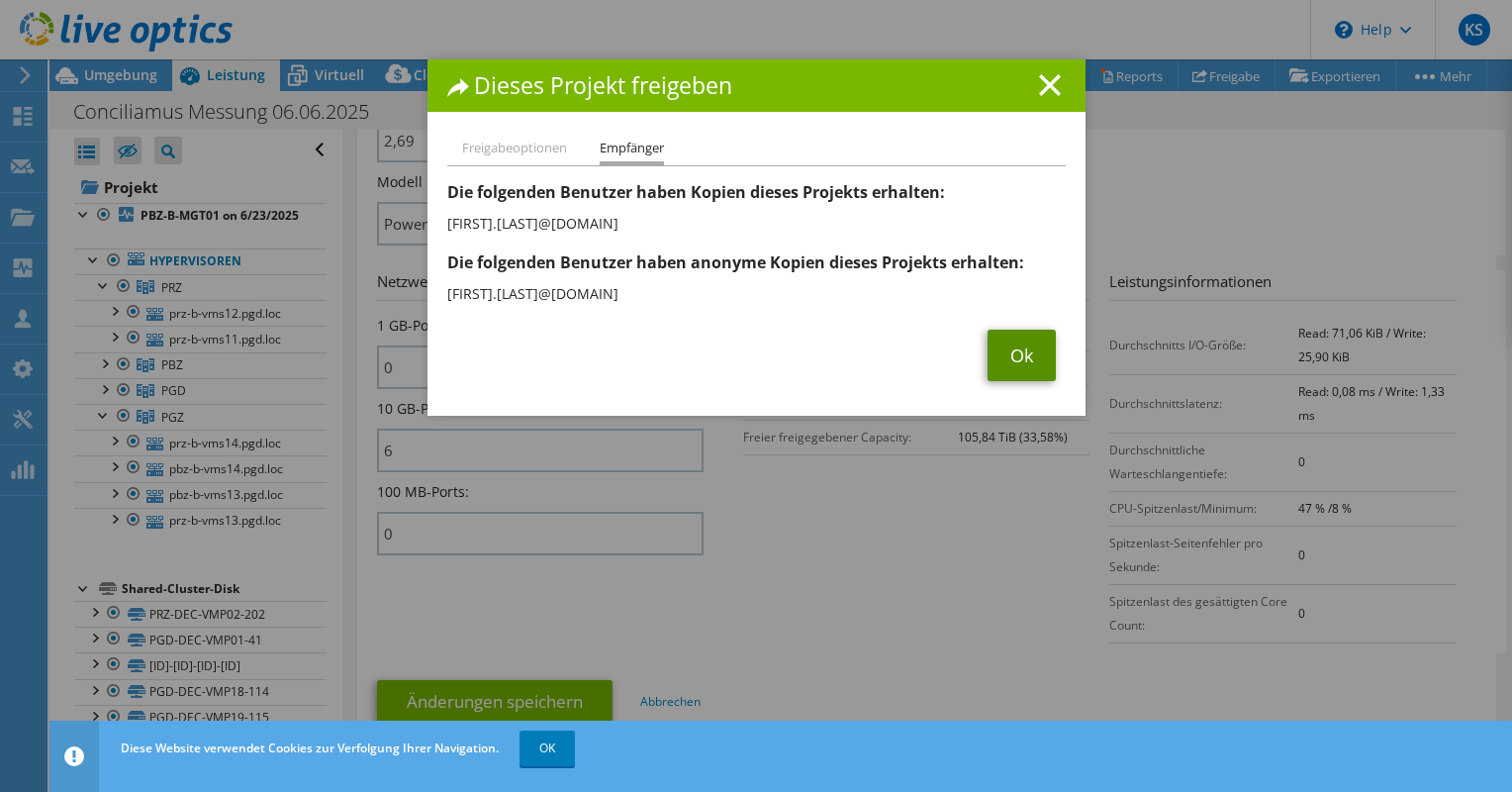 click on "Ok" at bounding box center [1021, 355] 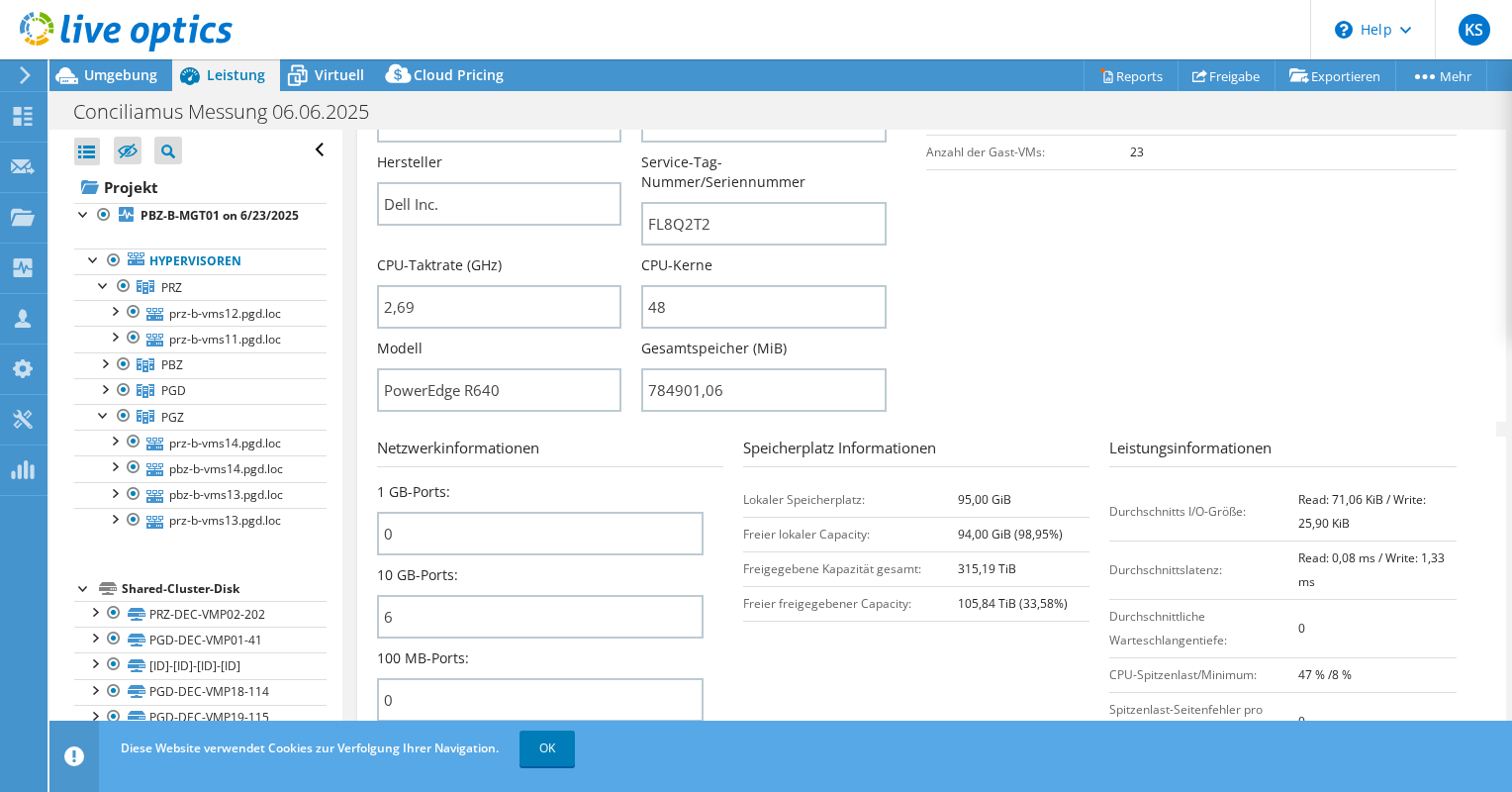 scroll, scrollTop: 495, scrollLeft: 0, axis: vertical 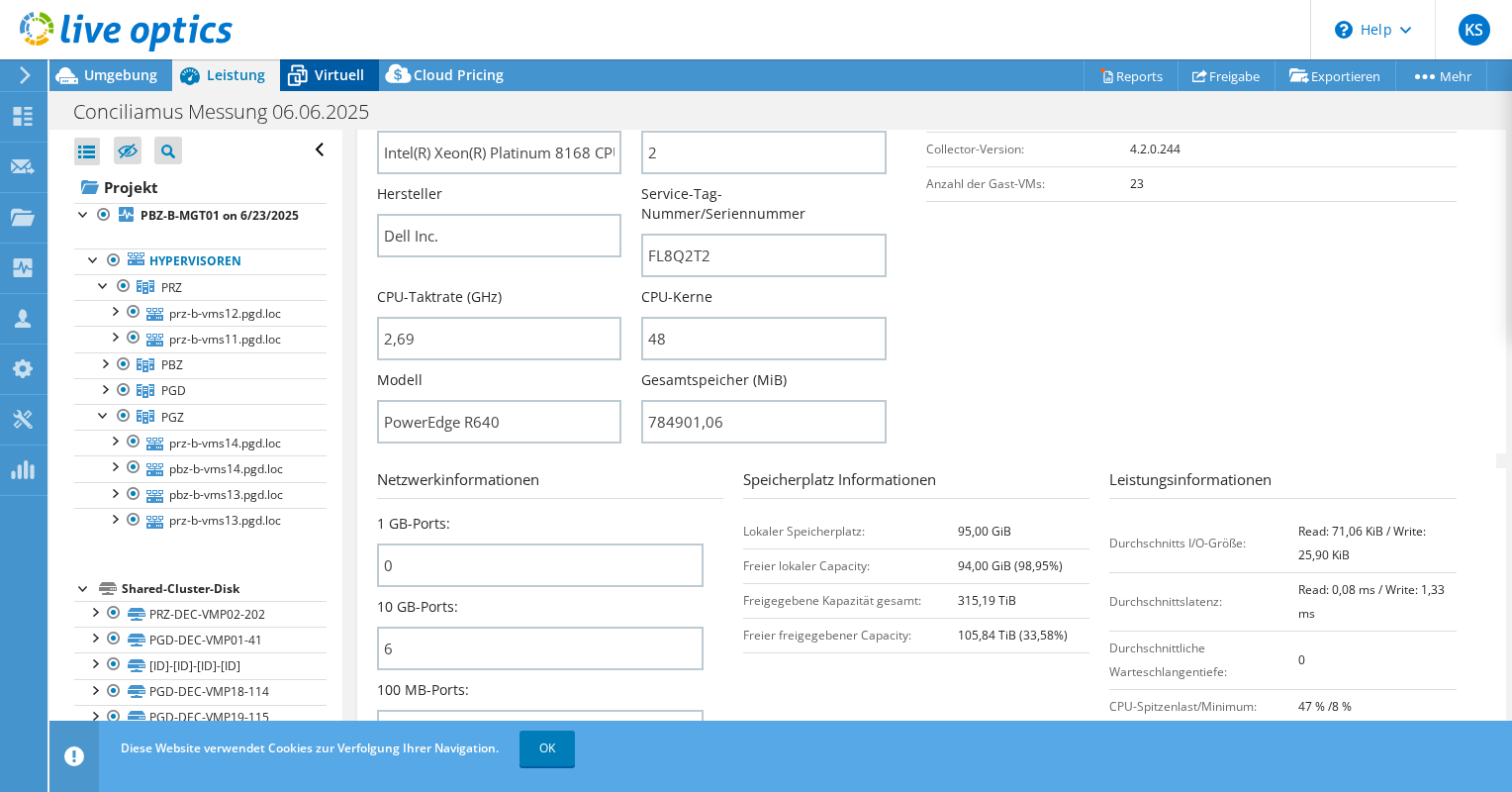 click on "Virtuell" at bounding box center (339, 74) 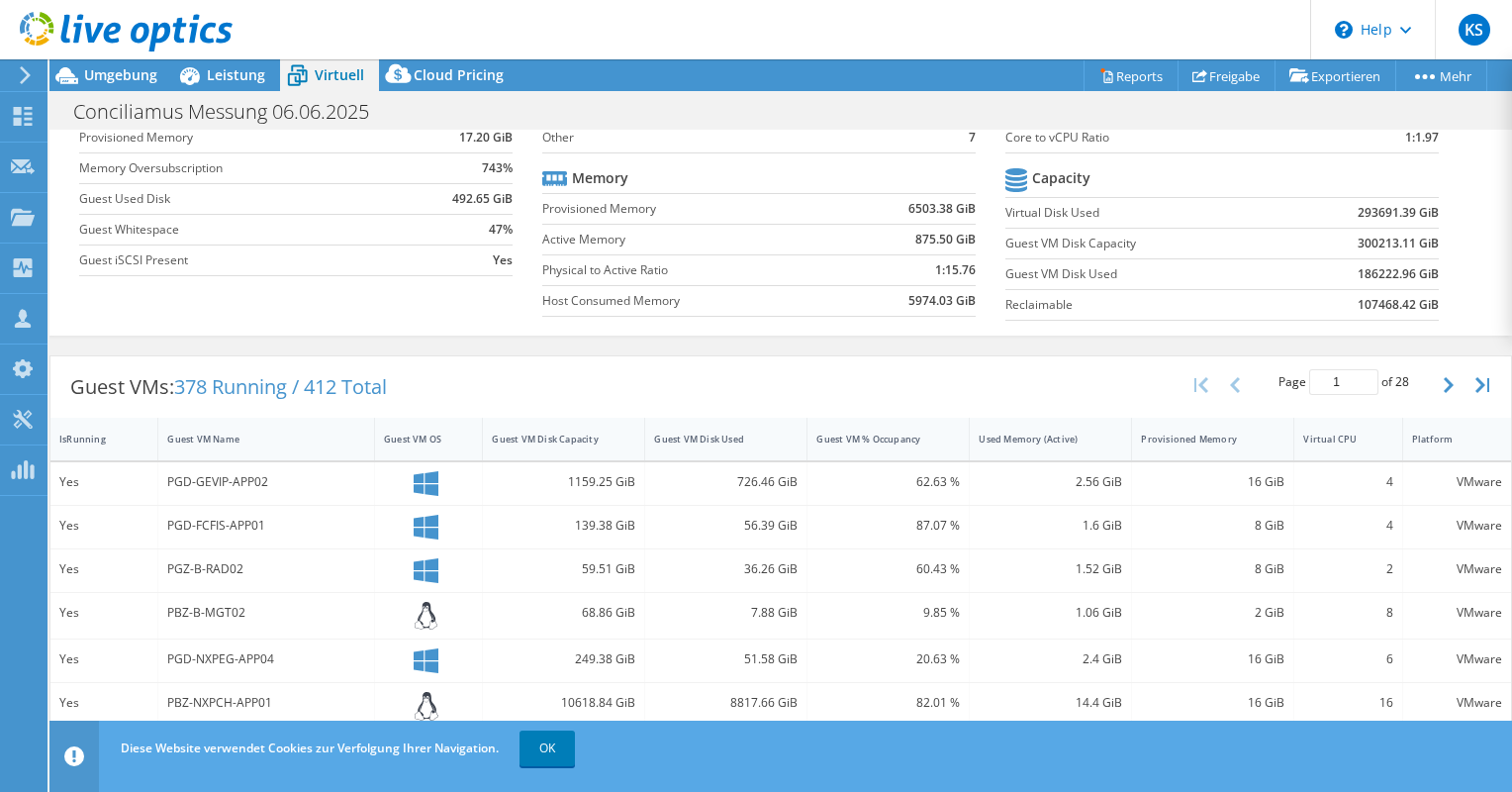 scroll, scrollTop: 0, scrollLeft: 0, axis: both 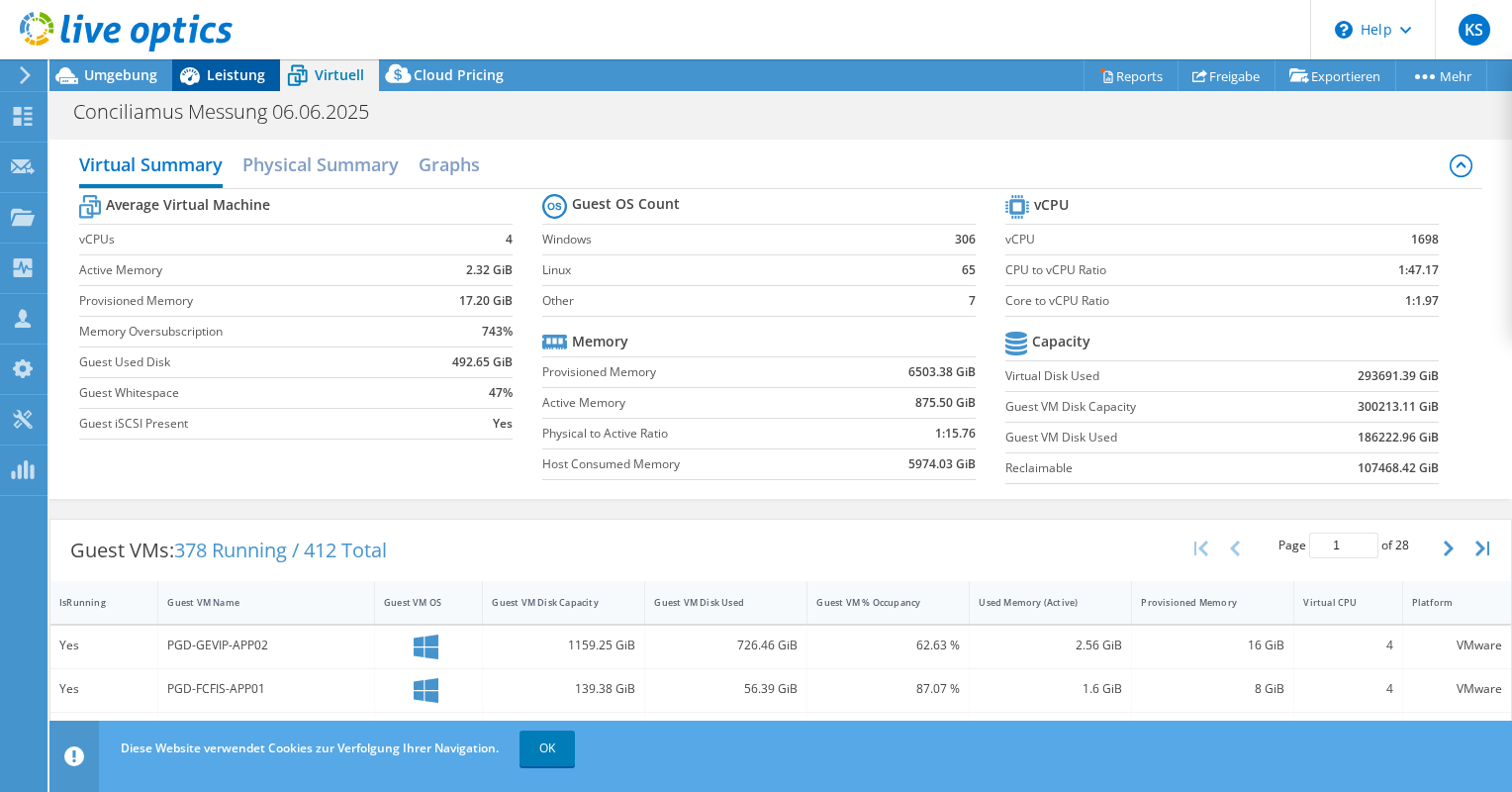 click on "Leistung" at bounding box center [236, 74] 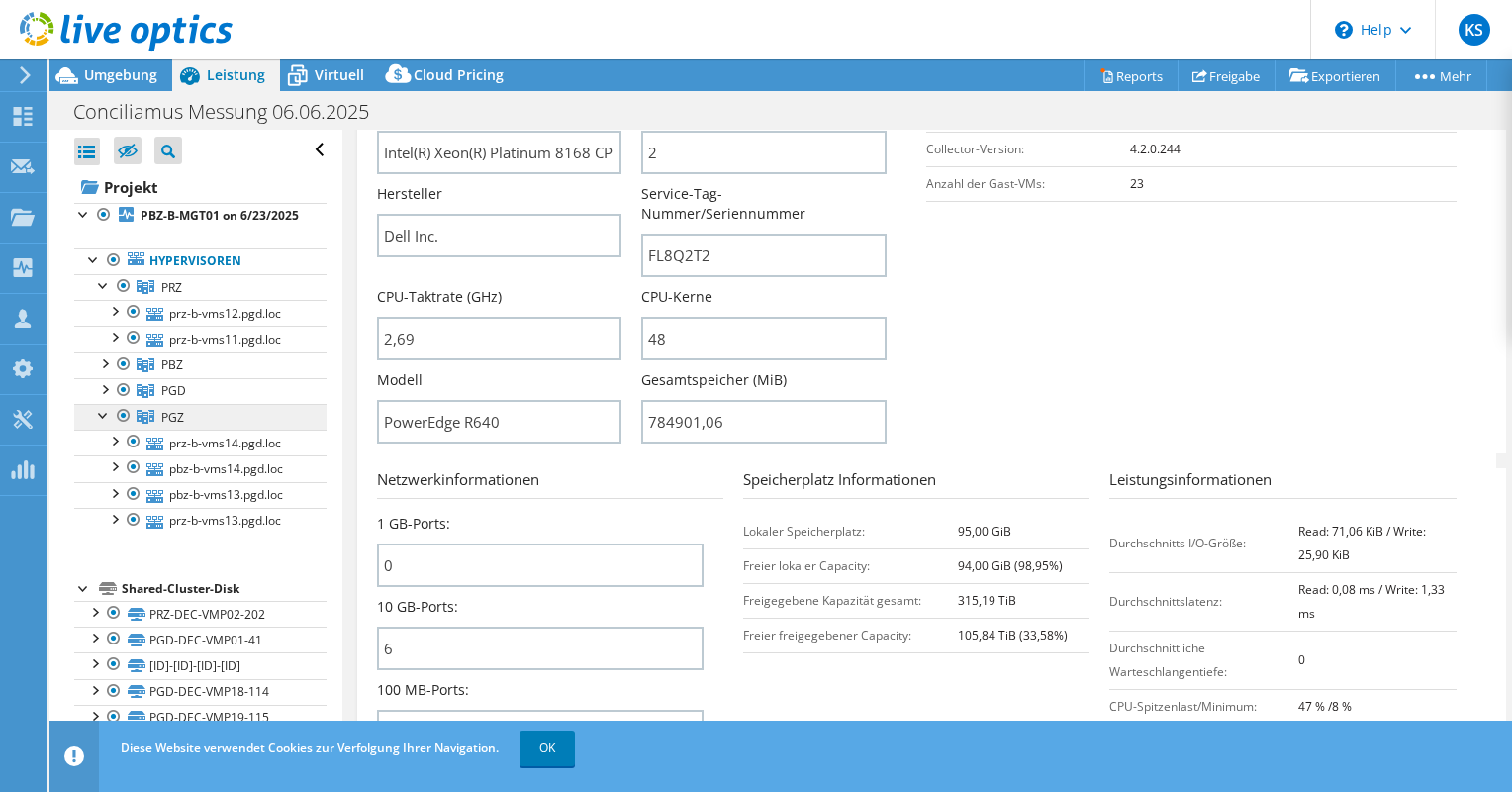 click 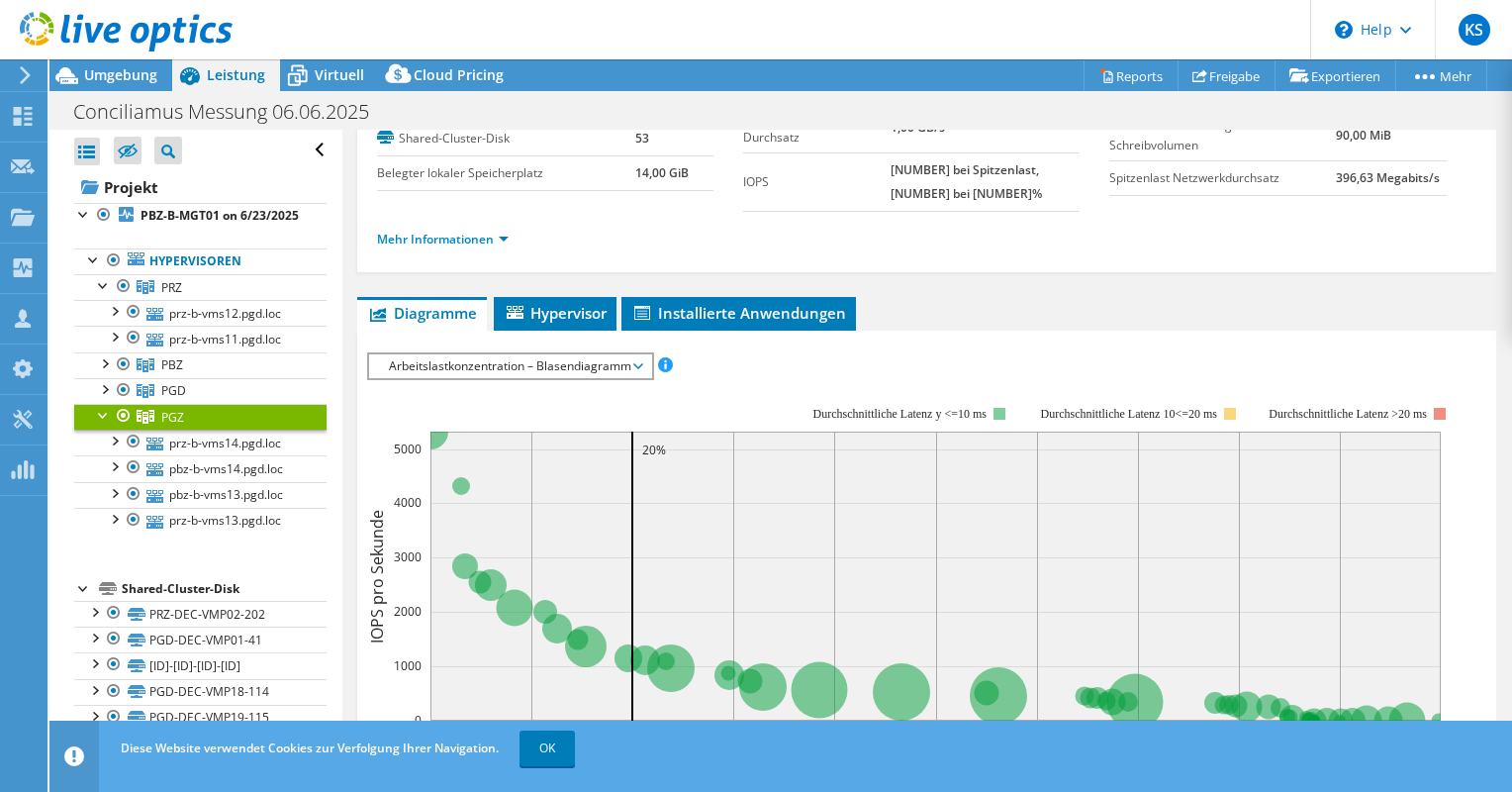scroll, scrollTop: 131, scrollLeft: 0, axis: vertical 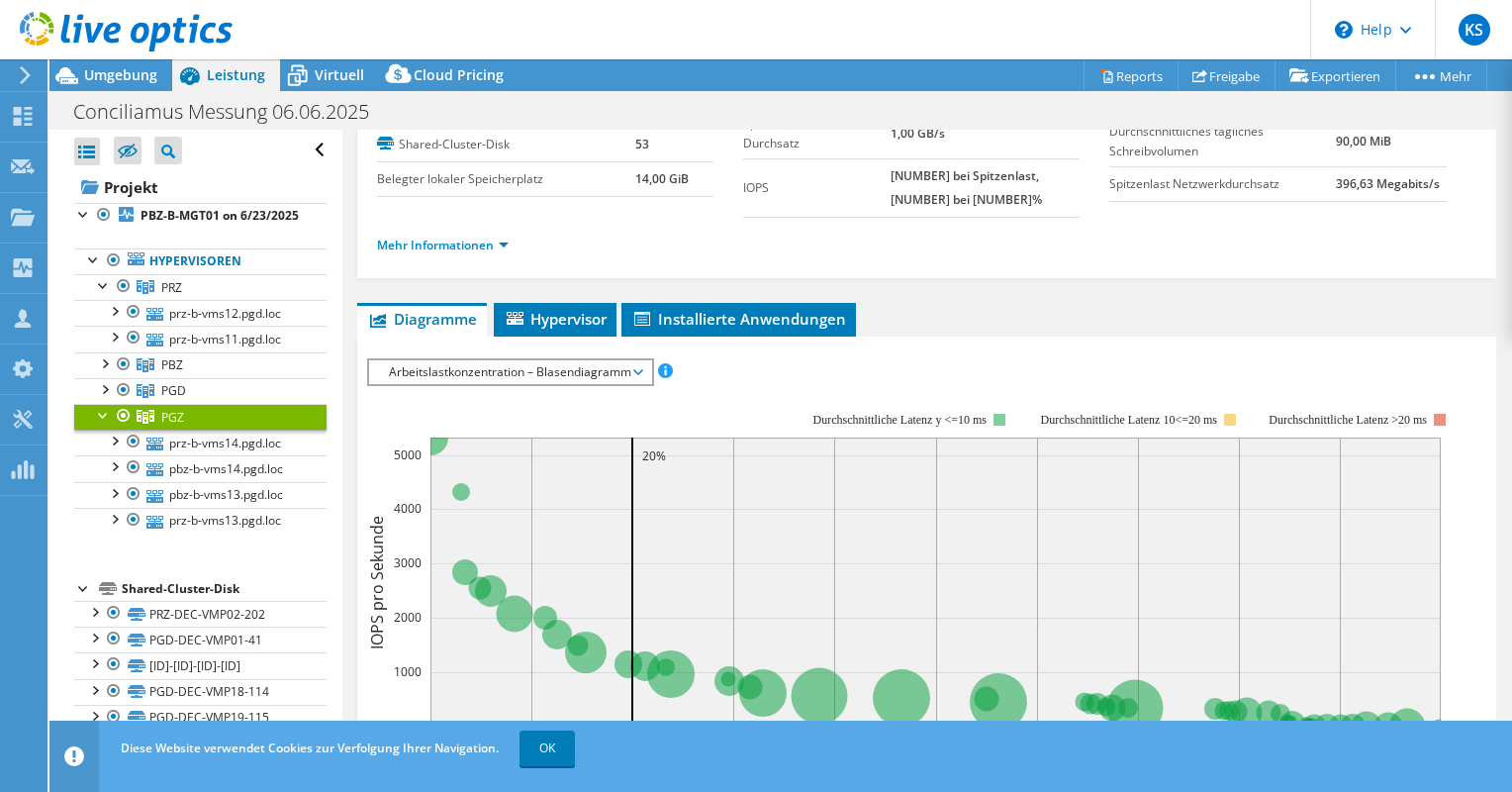 click on "Arbeitslastkonzentration – Blasendiagramm" at bounding box center [510, 372] 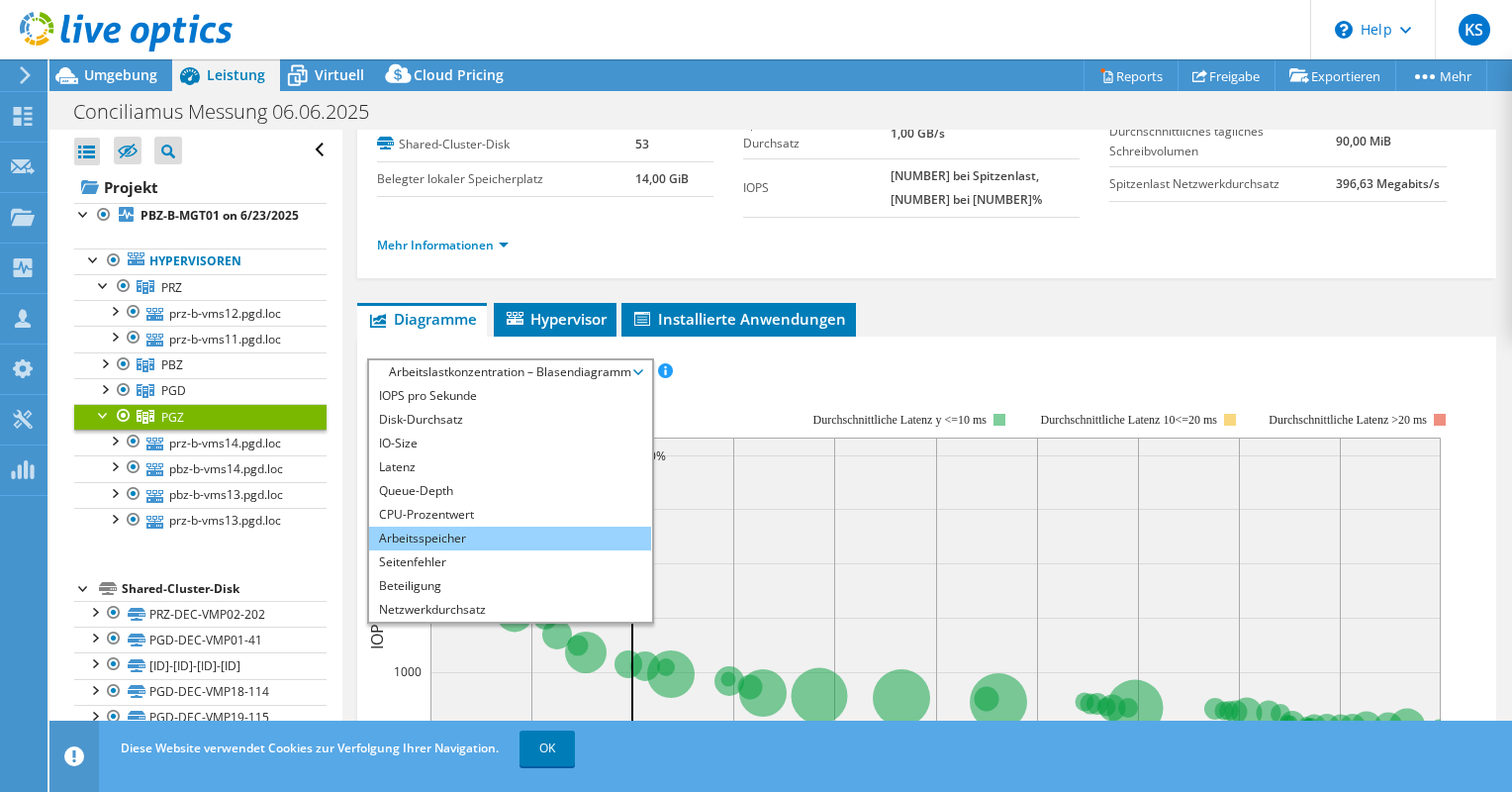 click on "Arbeitsspeicher" at bounding box center [510, 539] 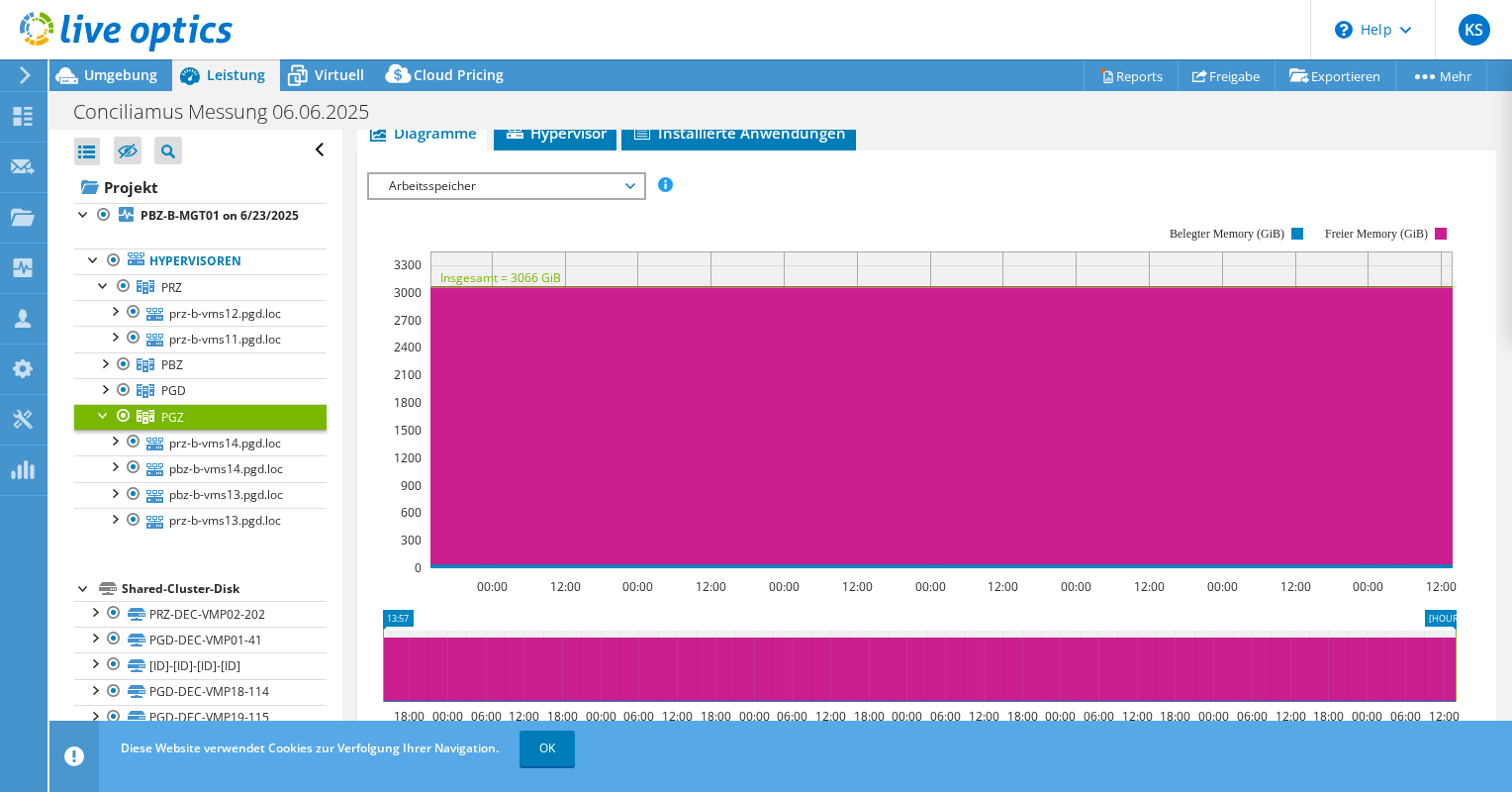 scroll, scrollTop: 230, scrollLeft: 0, axis: vertical 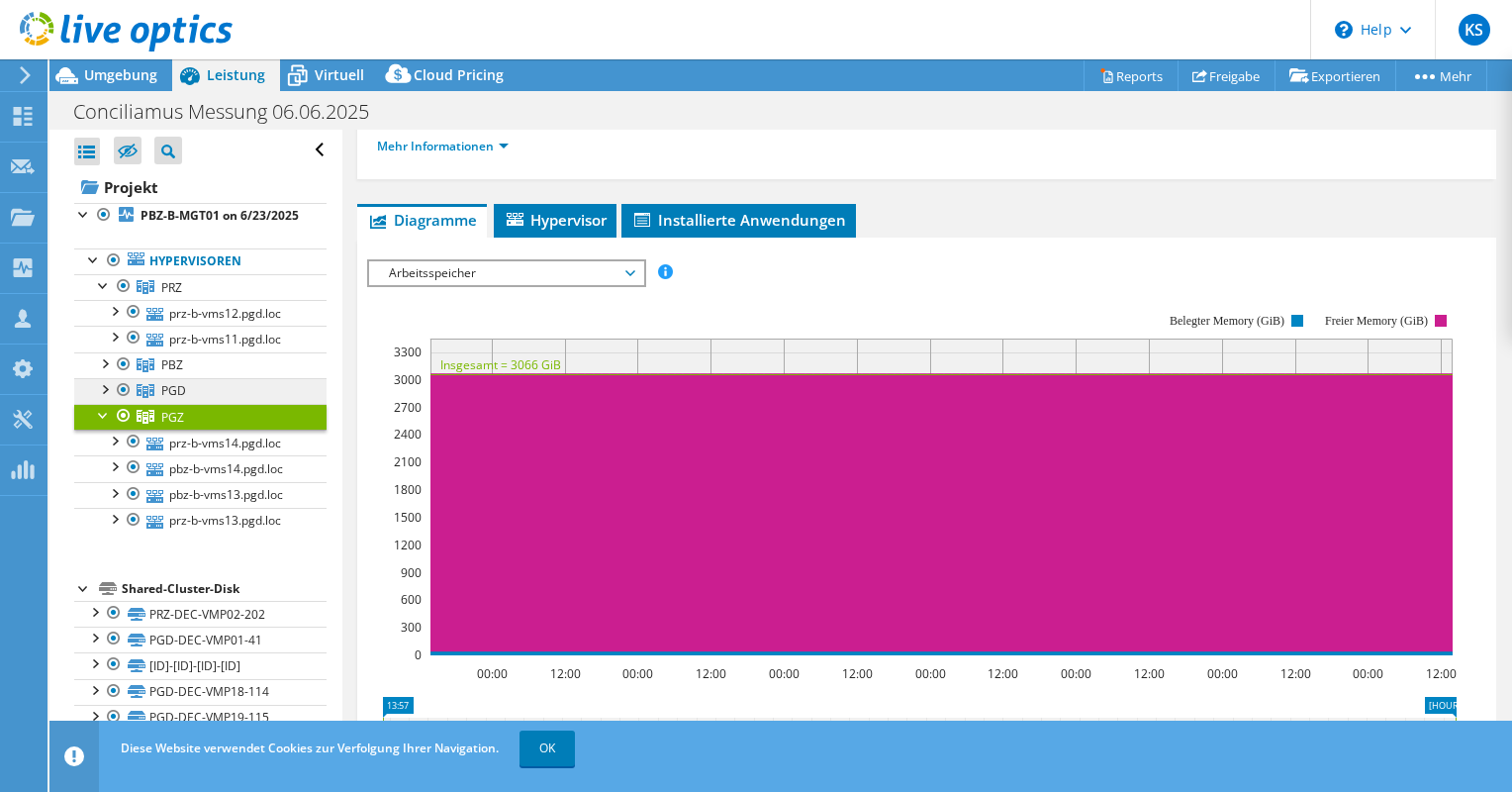 click on "PGD" at bounding box center (171, 287) 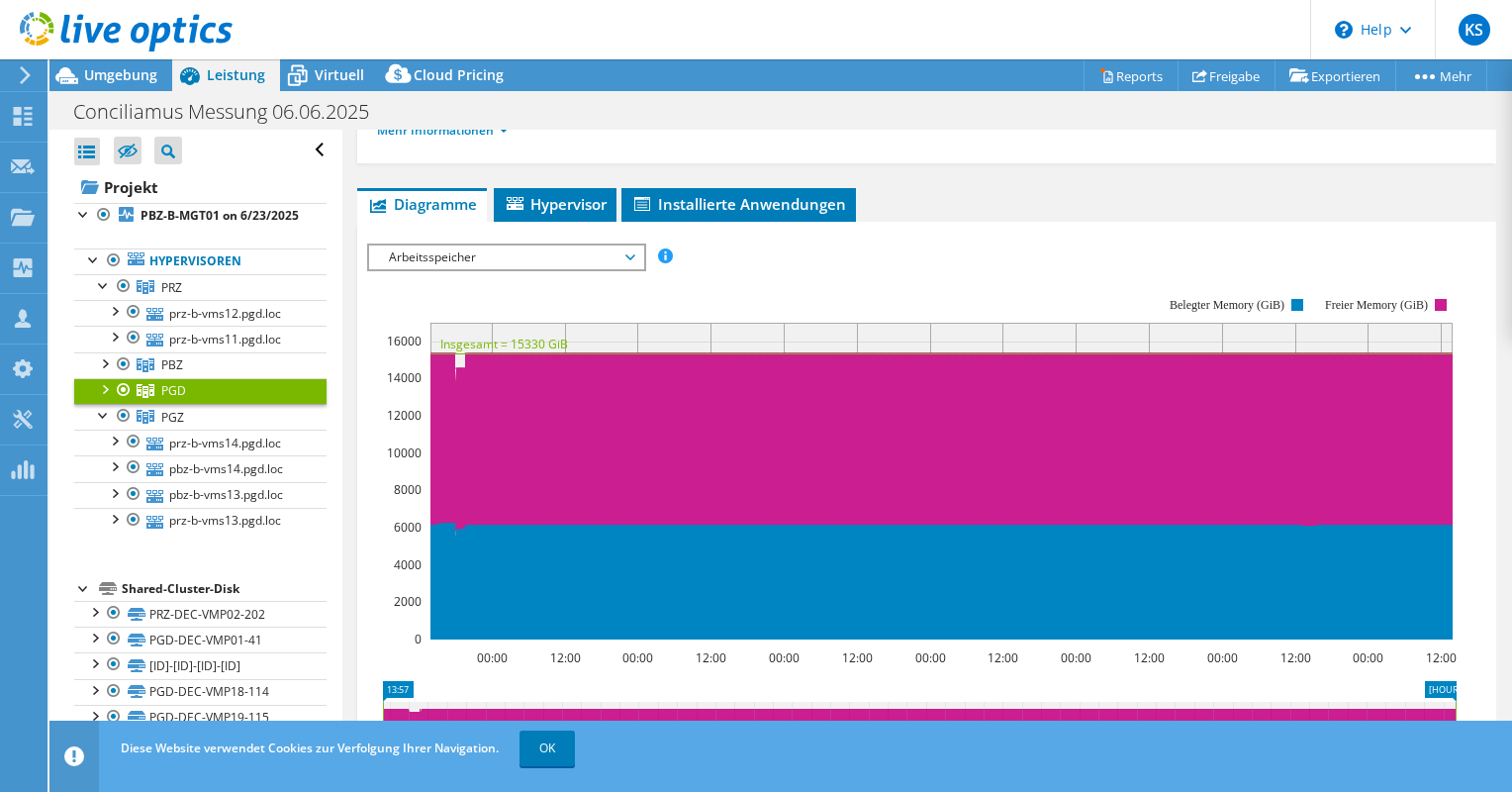 click on "Arbeitsspeicher" at bounding box center (506, 257) 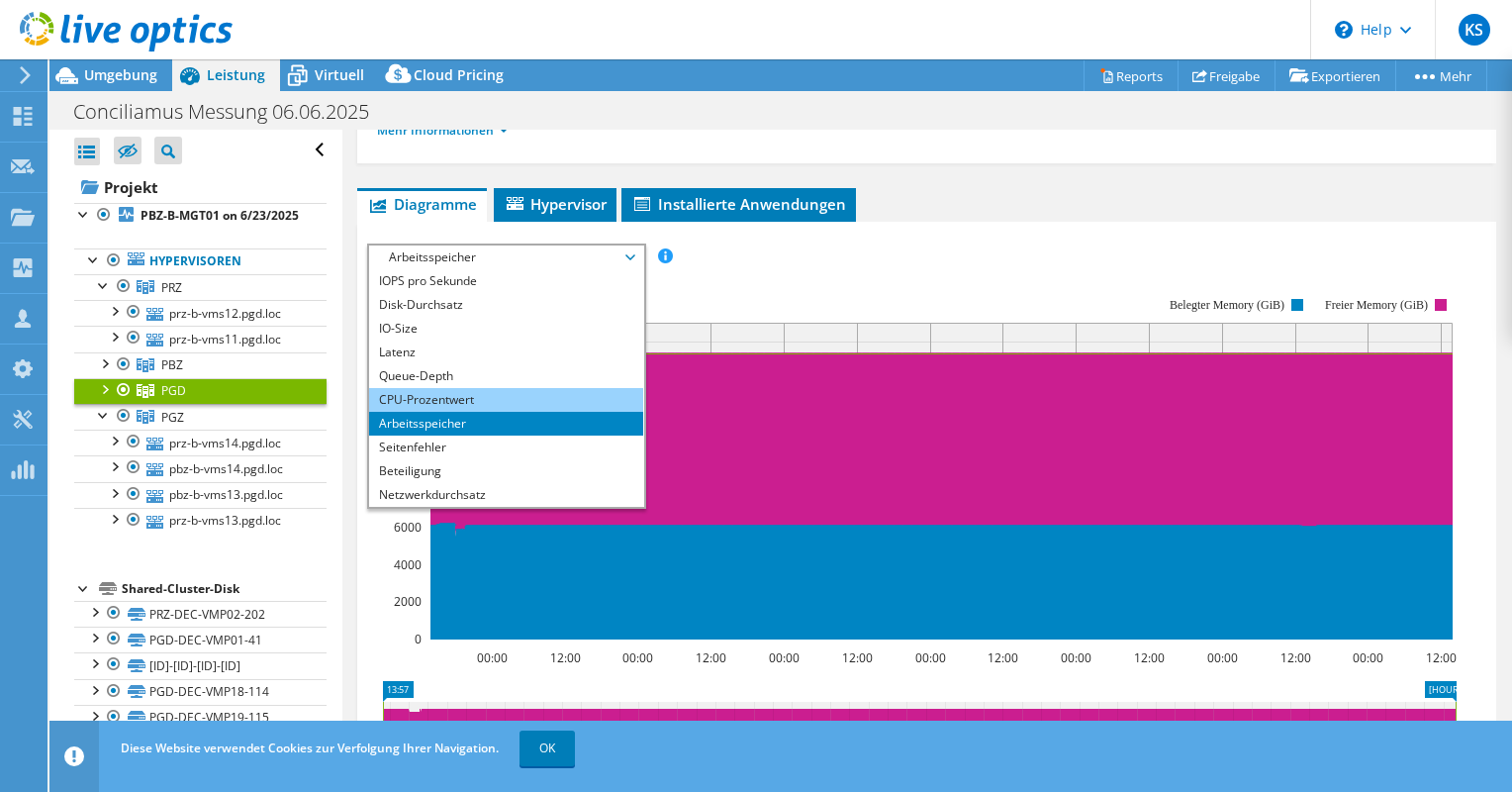 click on "CPU-Prozentwert" at bounding box center [506, 400] 